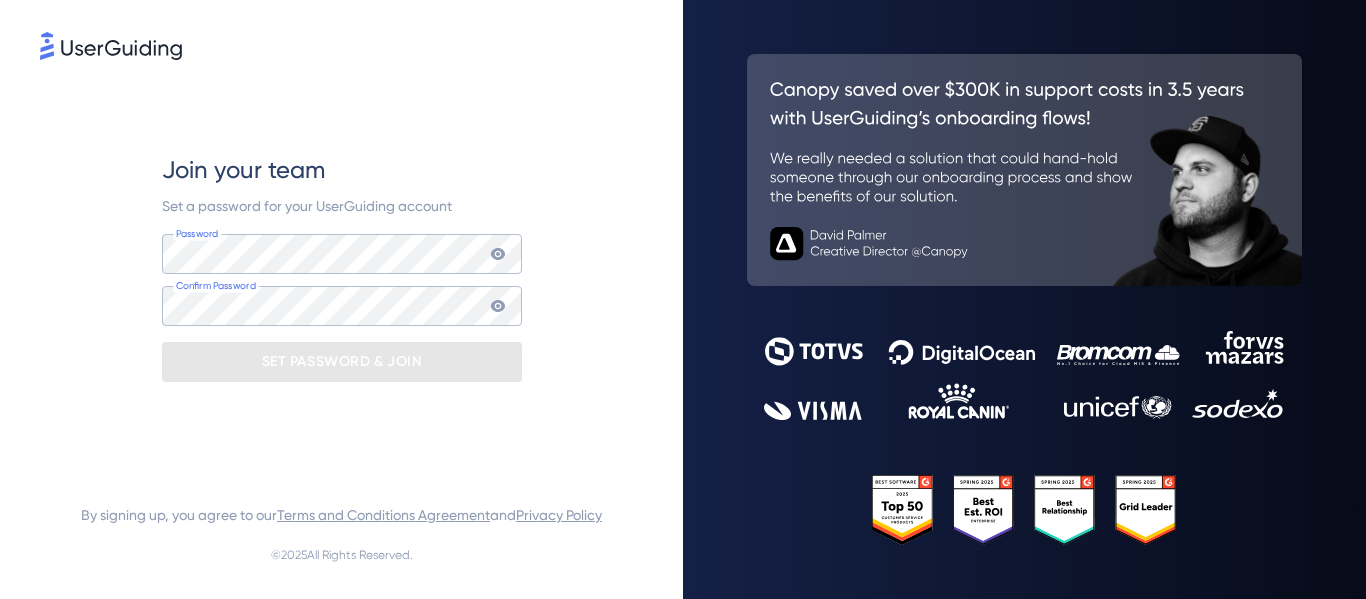 scroll, scrollTop: 0, scrollLeft: 0, axis: both 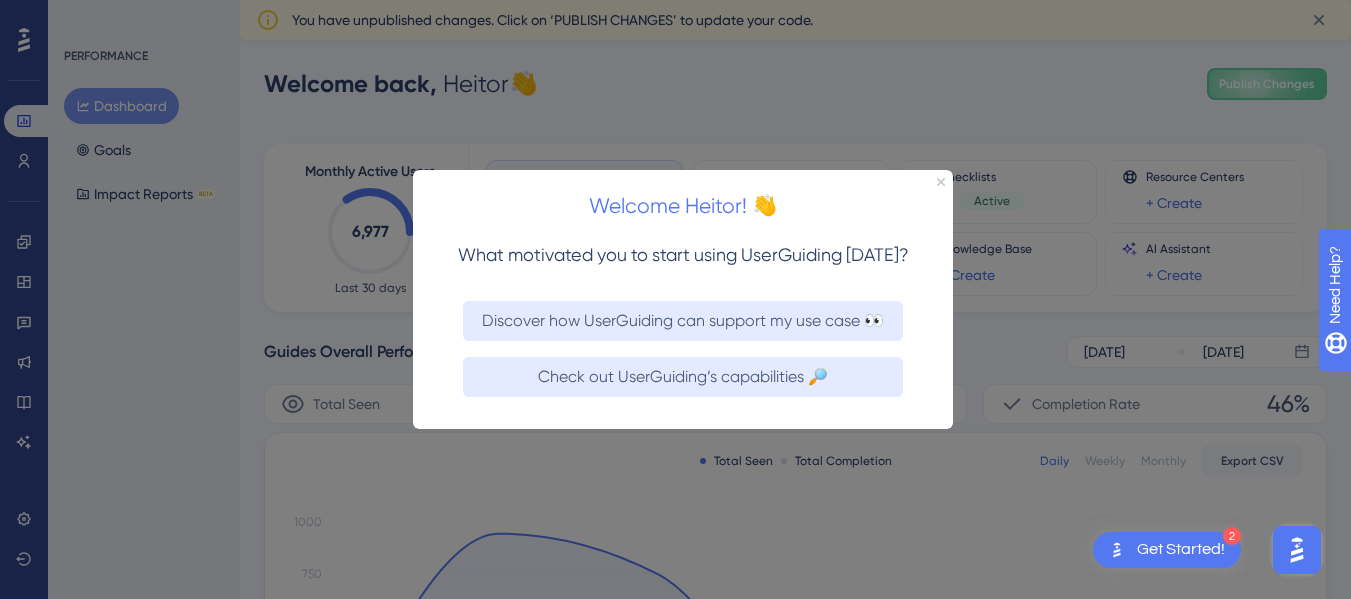 click at bounding box center [675, 299] 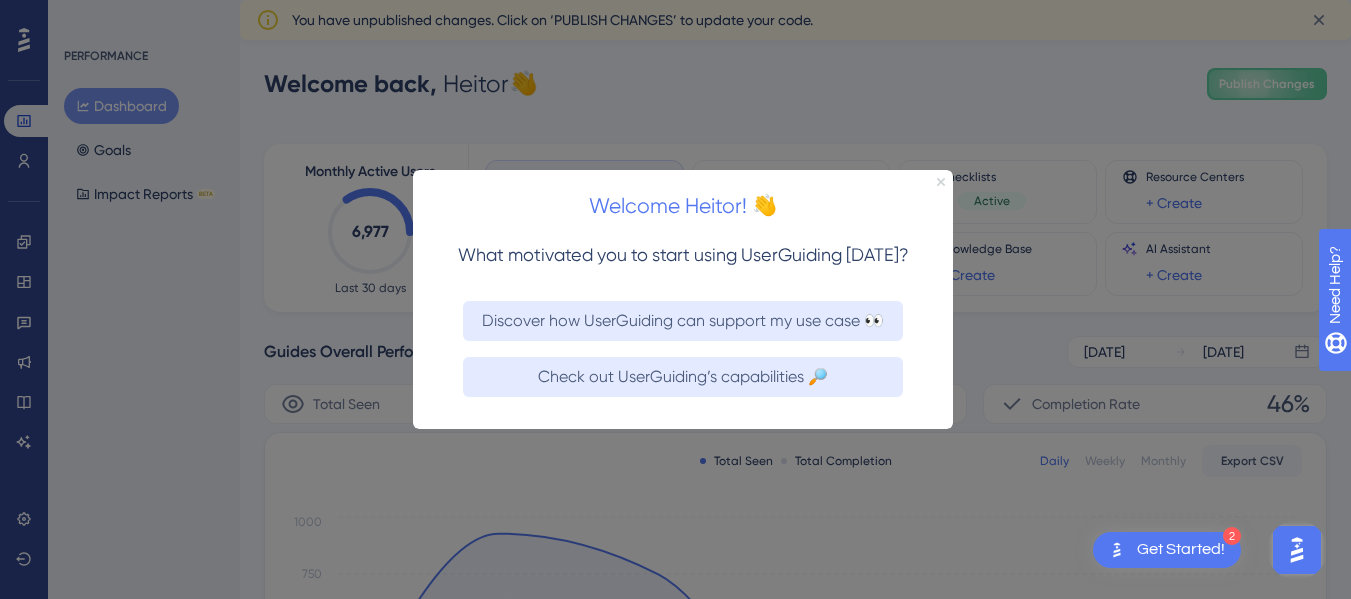 click 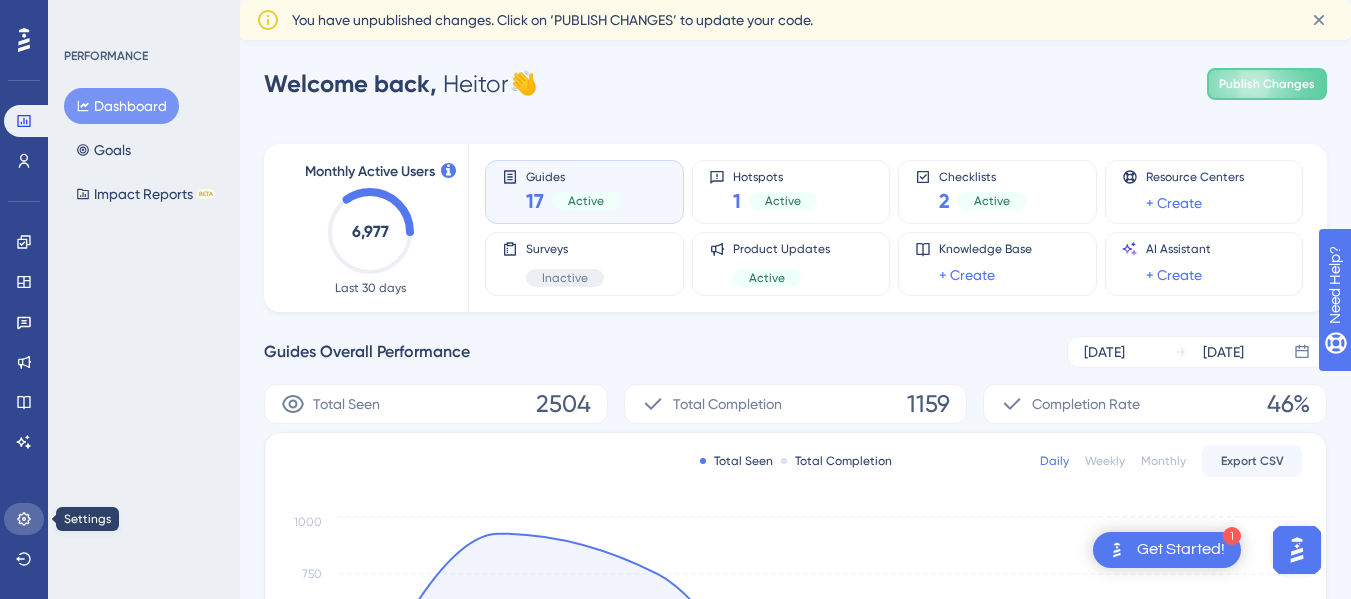 click 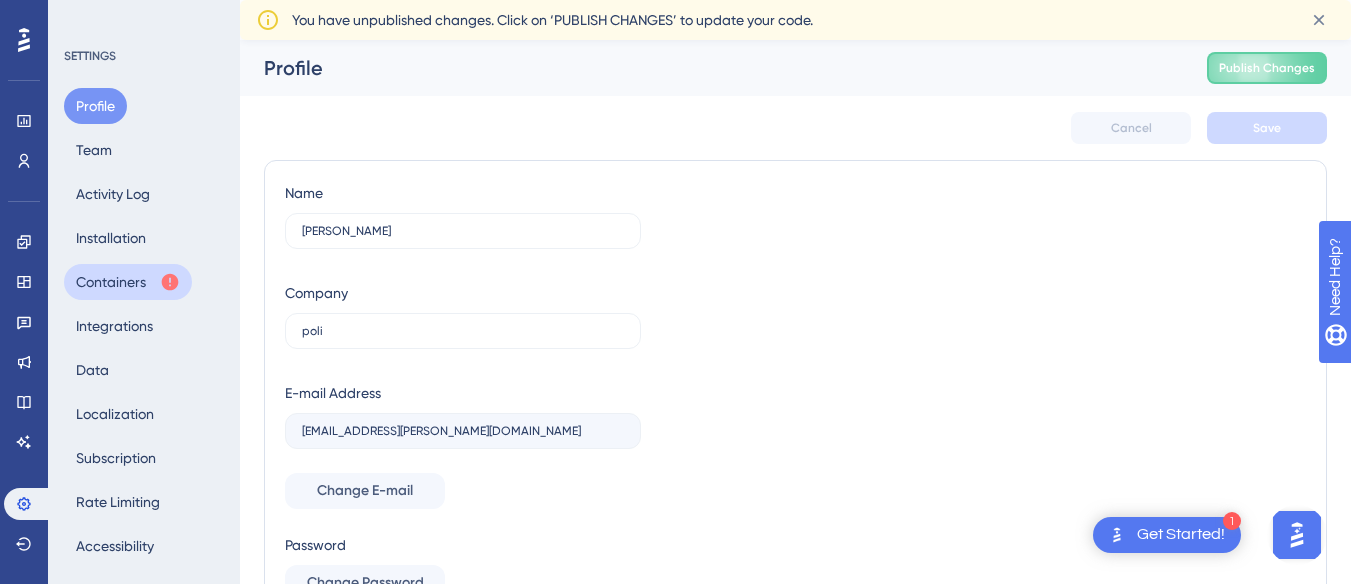click on "Containers" at bounding box center (128, 282) 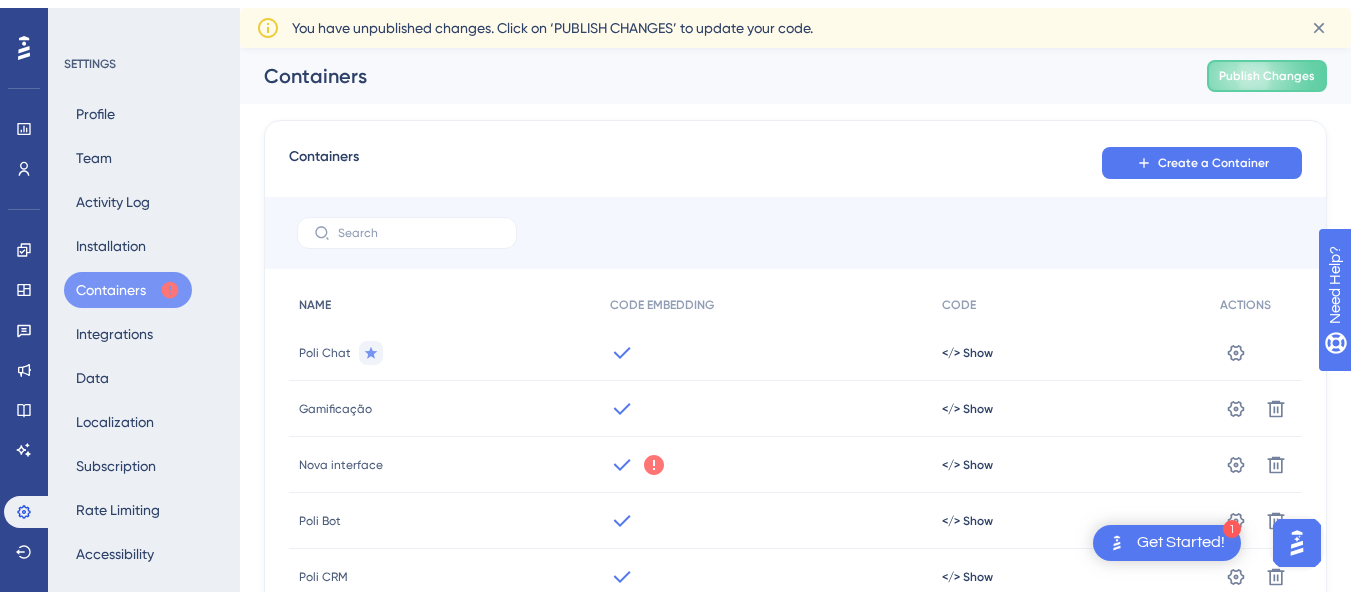 scroll, scrollTop: 87, scrollLeft: 0, axis: vertical 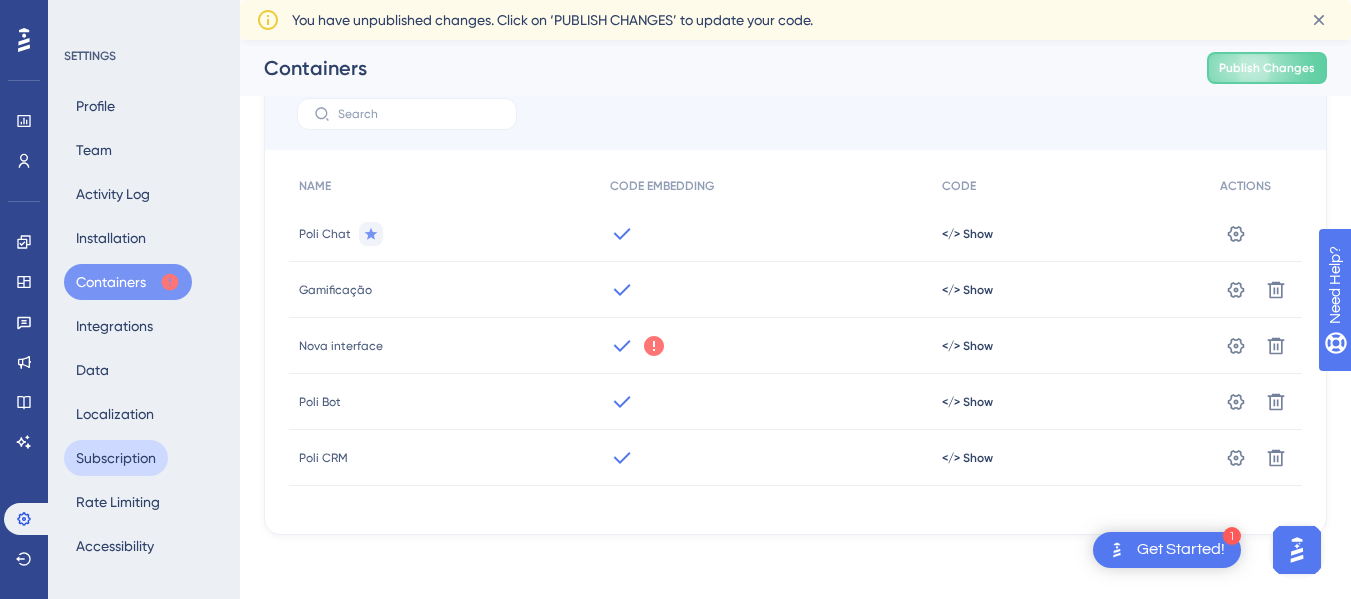 click on "Subscription" at bounding box center (116, 458) 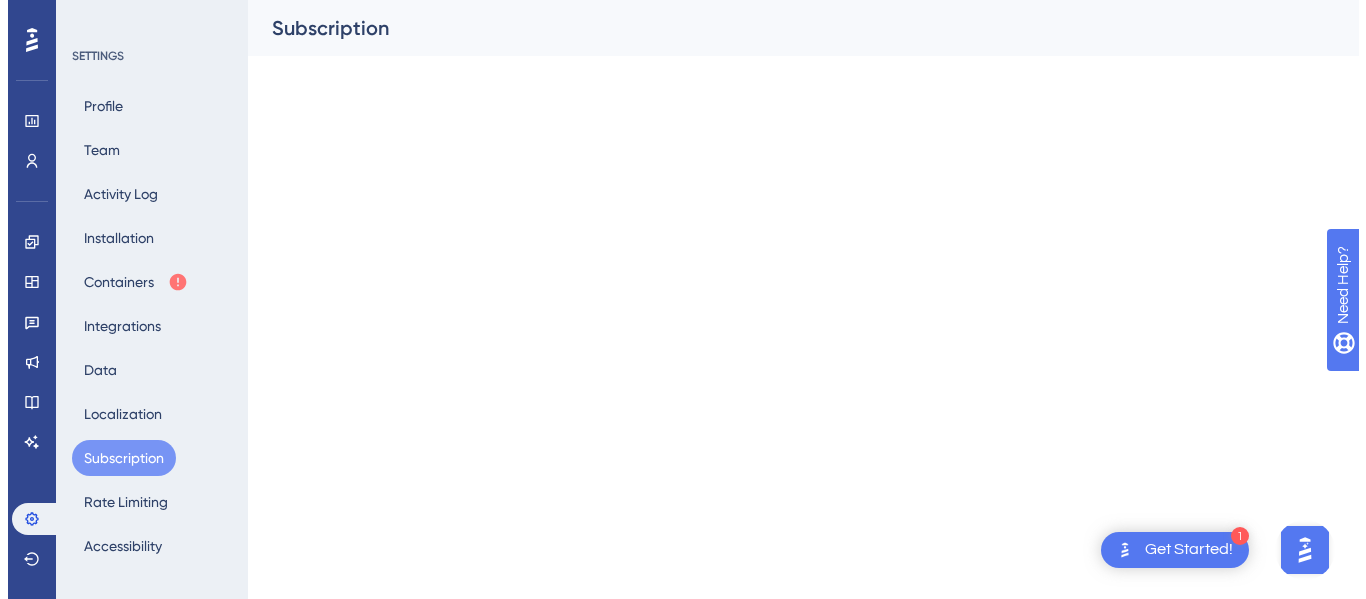 scroll, scrollTop: 0, scrollLeft: 0, axis: both 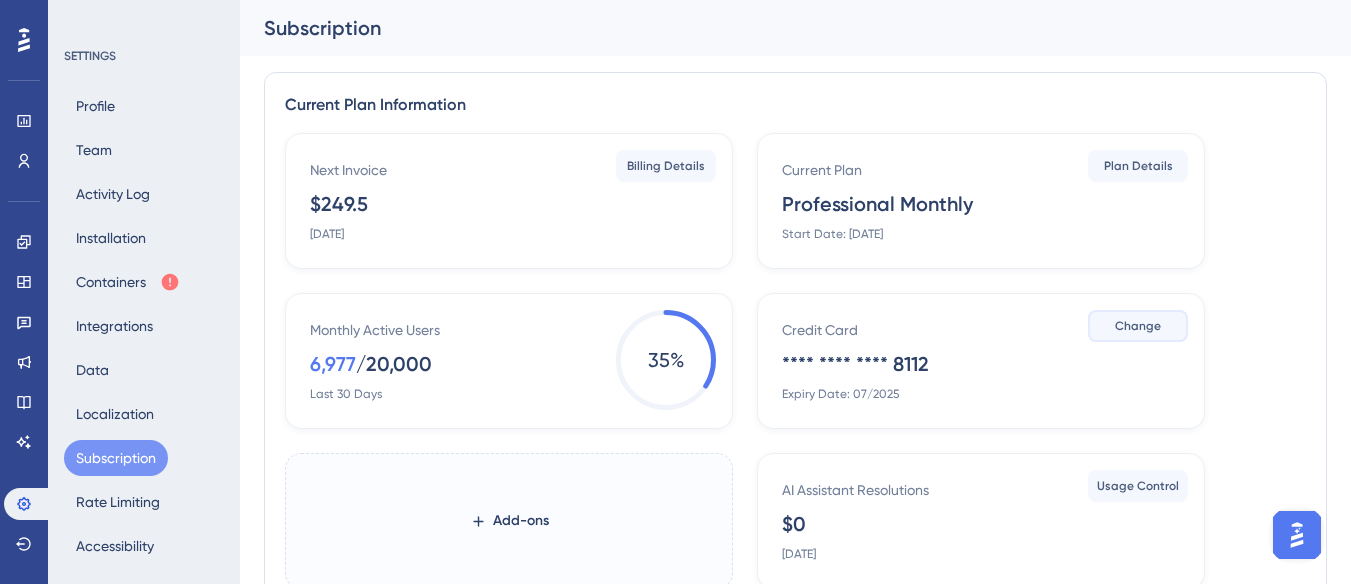 click on "Change" at bounding box center (1138, 326) 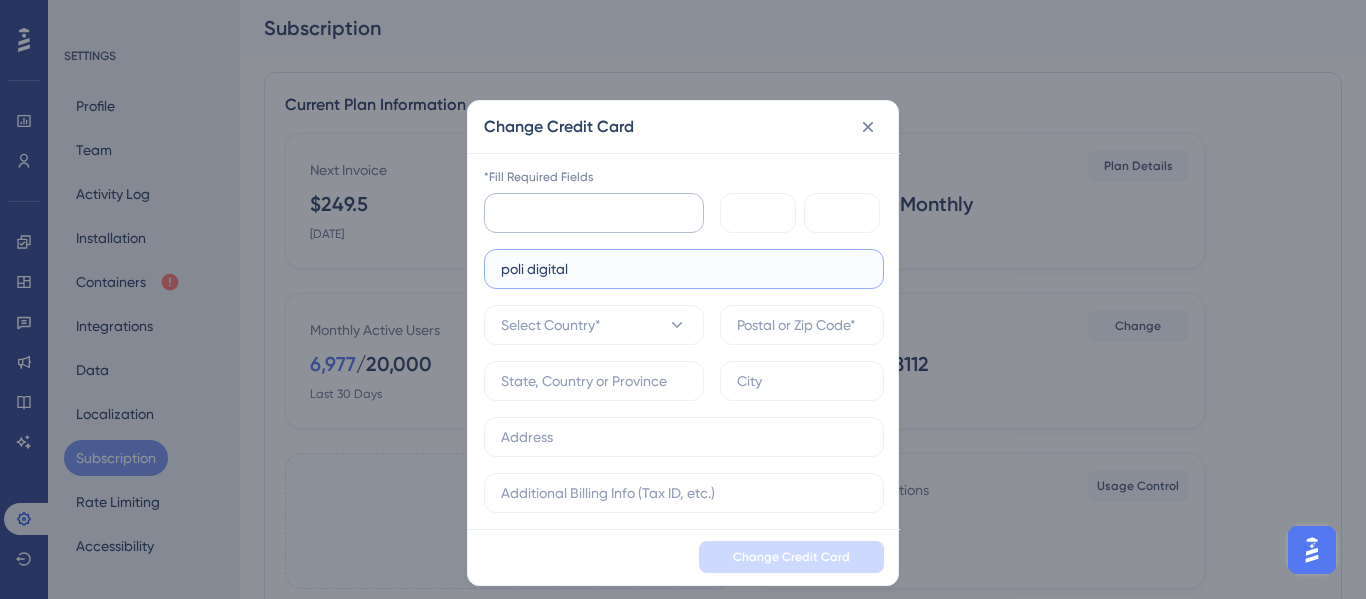 type on "poli digital" 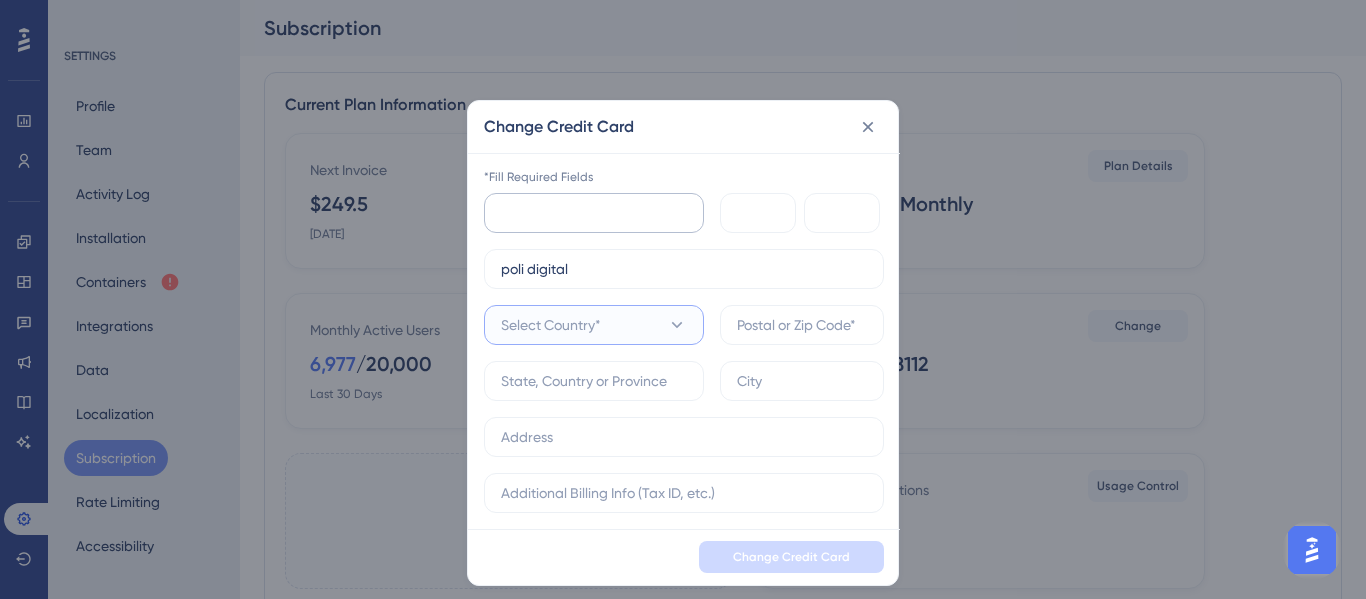 type 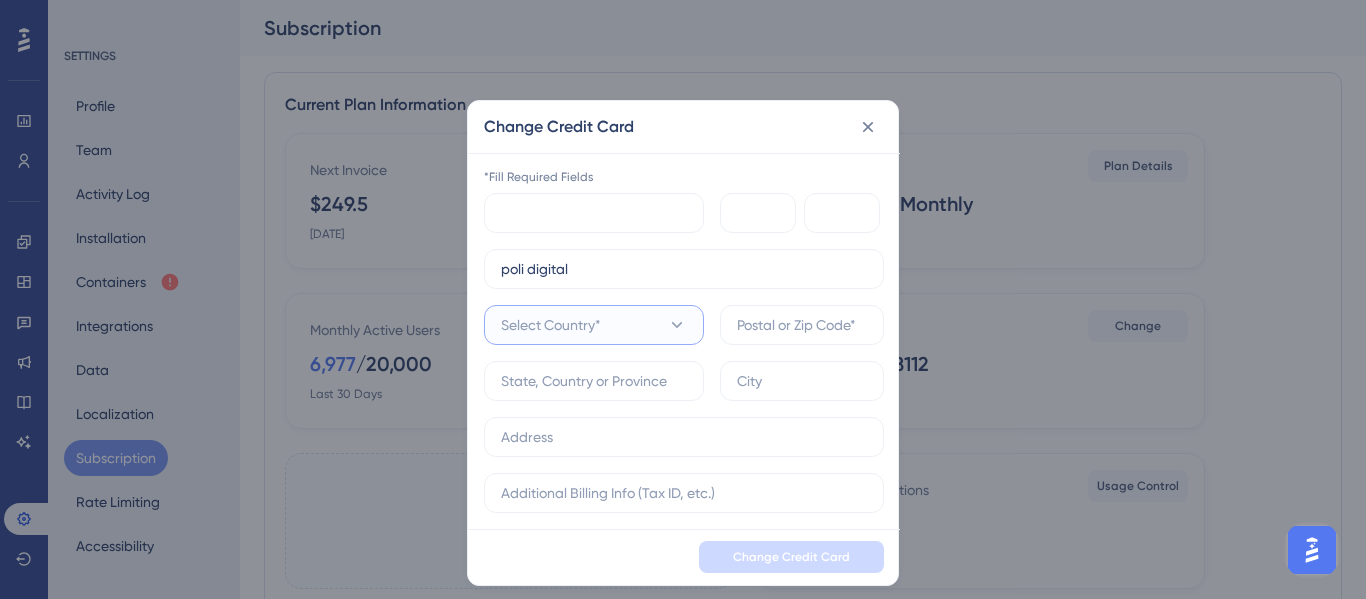 click on "Select Country*" at bounding box center [594, 325] 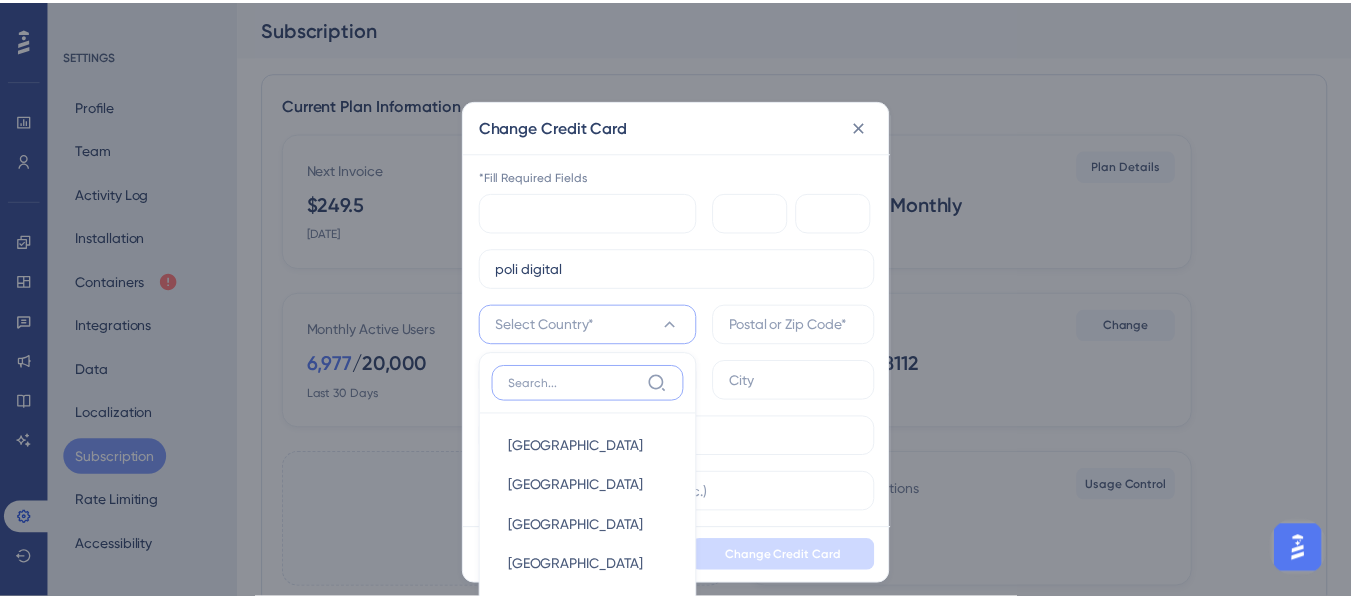 scroll, scrollTop: 170, scrollLeft: 0, axis: vertical 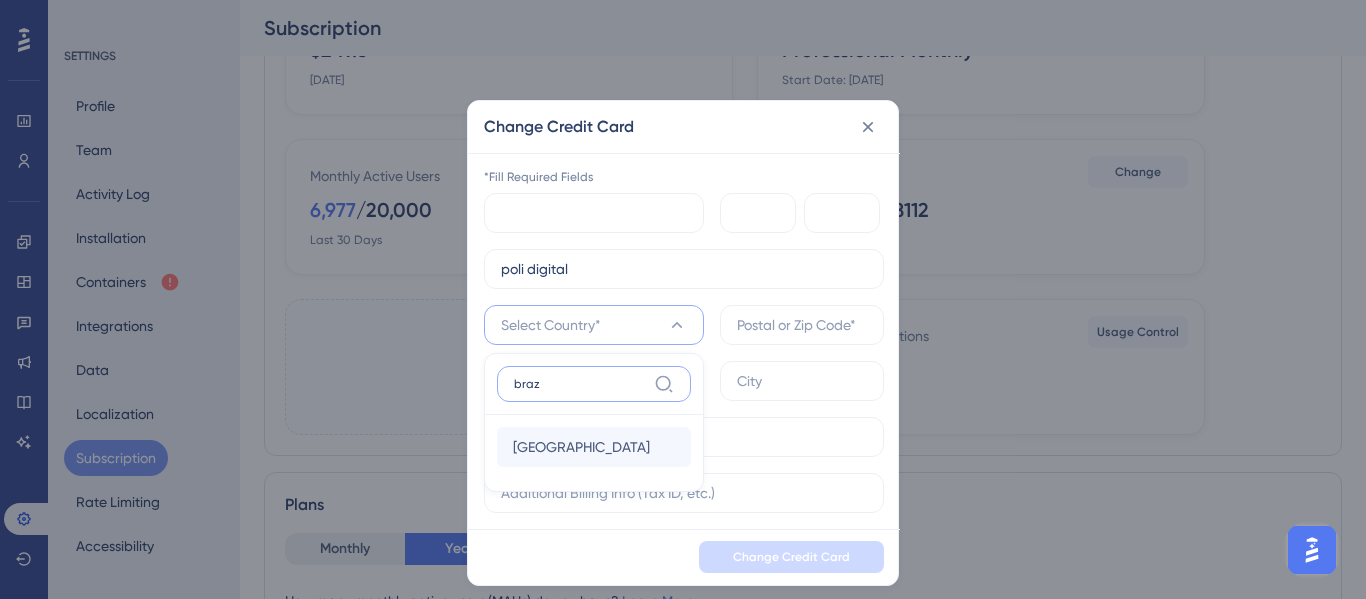 type on "braz" 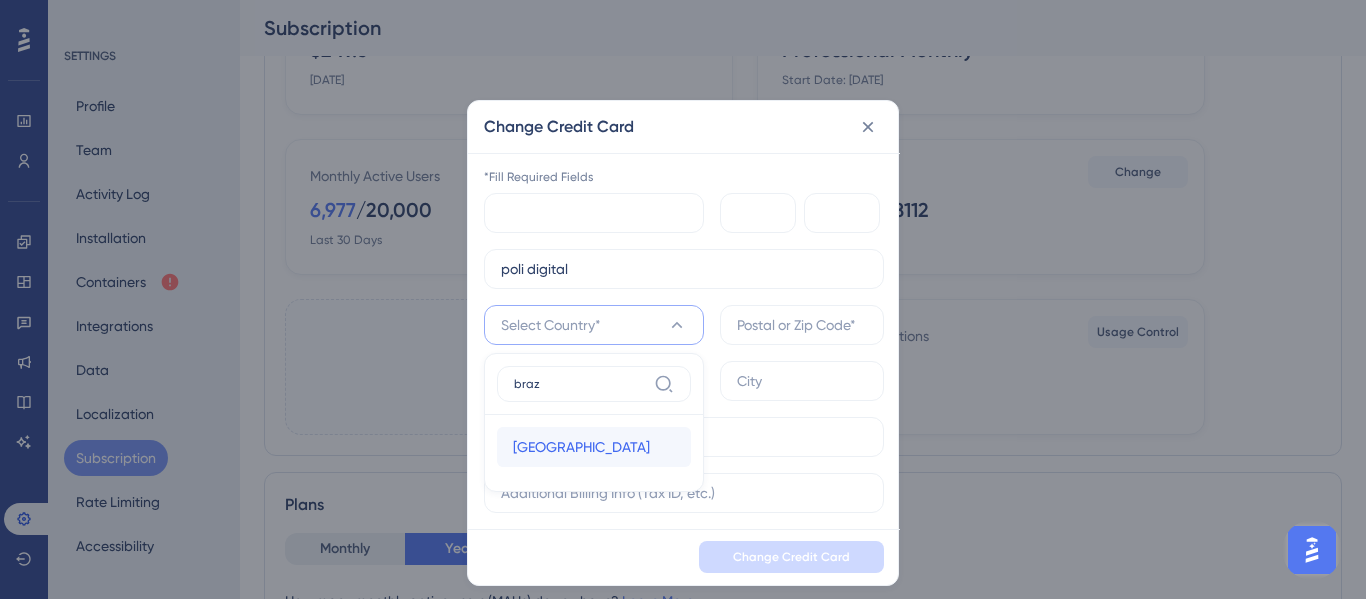 click on "[GEOGRAPHIC_DATA] [GEOGRAPHIC_DATA]" at bounding box center [594, 447] 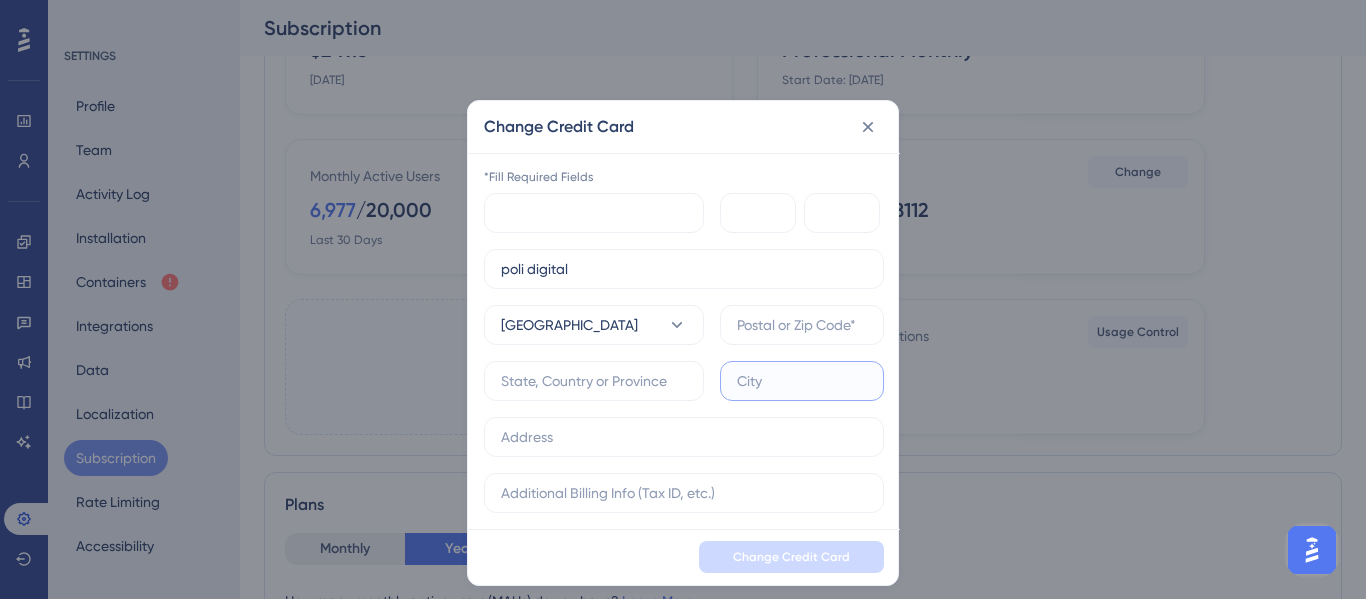 click at bounding box center (802, 381) 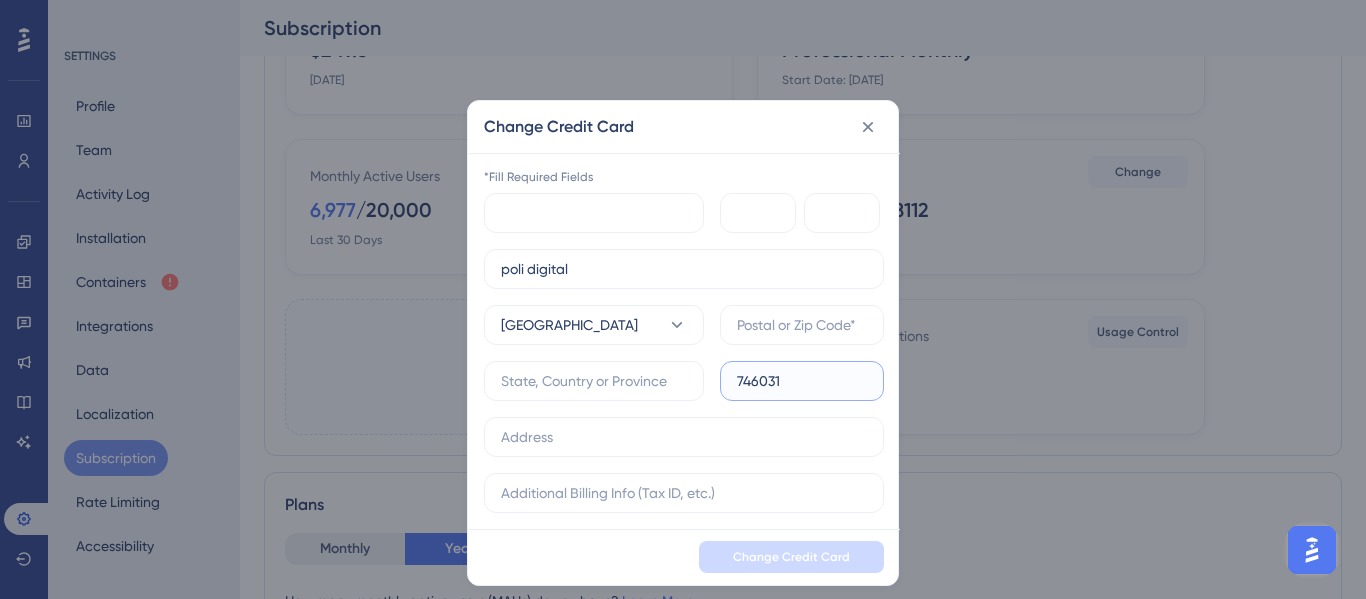 drag, startPoint x: 754, startPoint y: 384, endPoint x: 850, endPoint y: 384, distance: 96 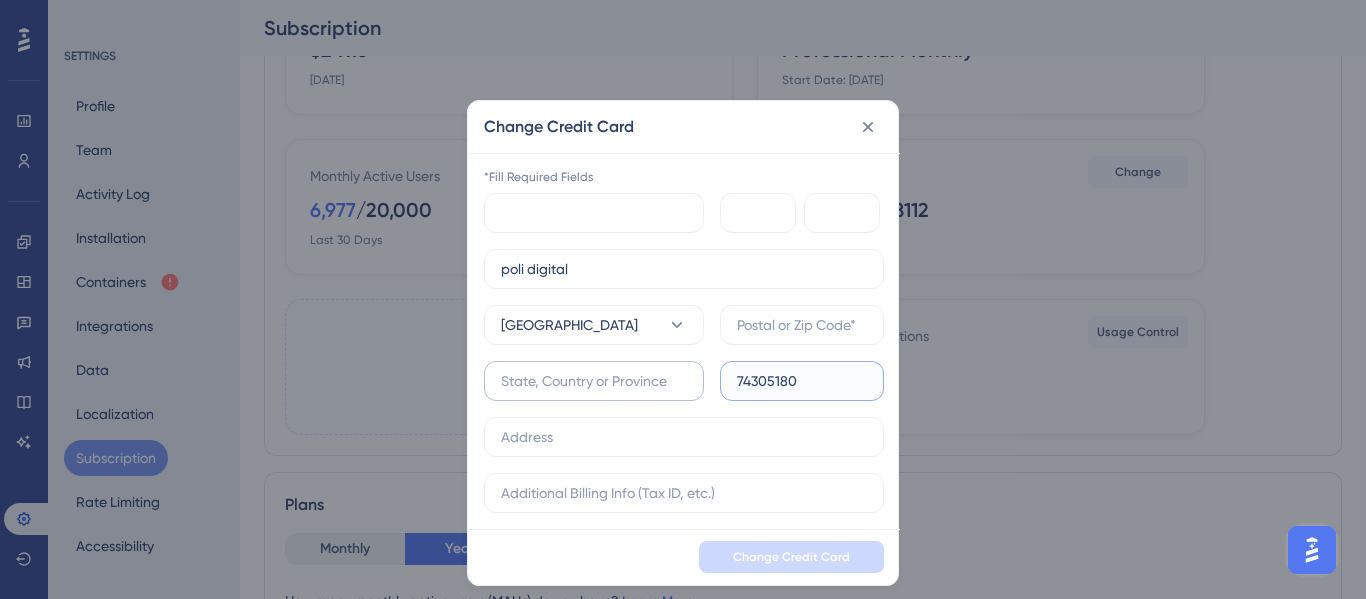 type on "74305180" 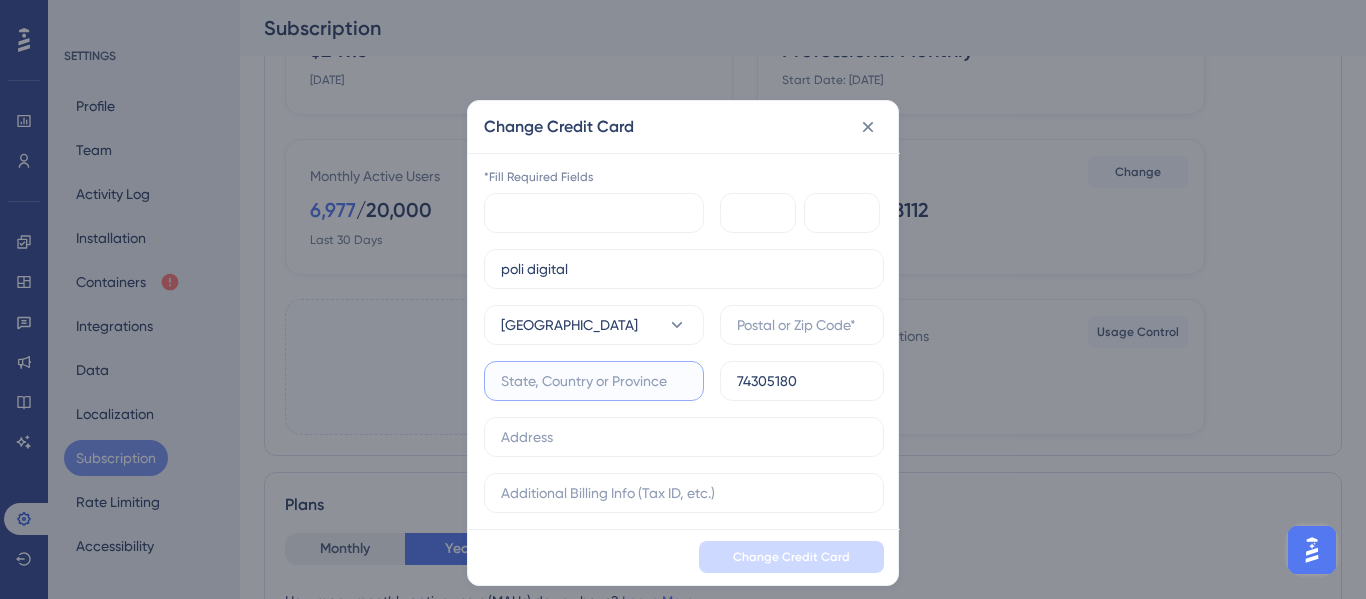 click at bounding box center (594, 381) 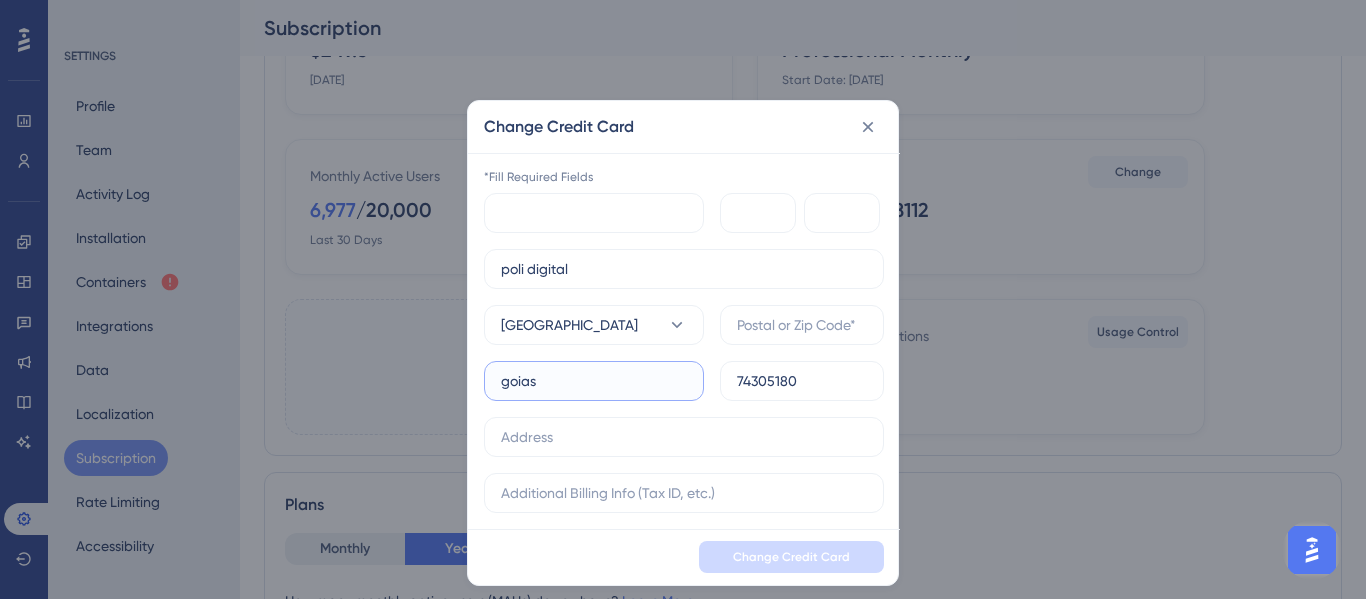 type on "goias" 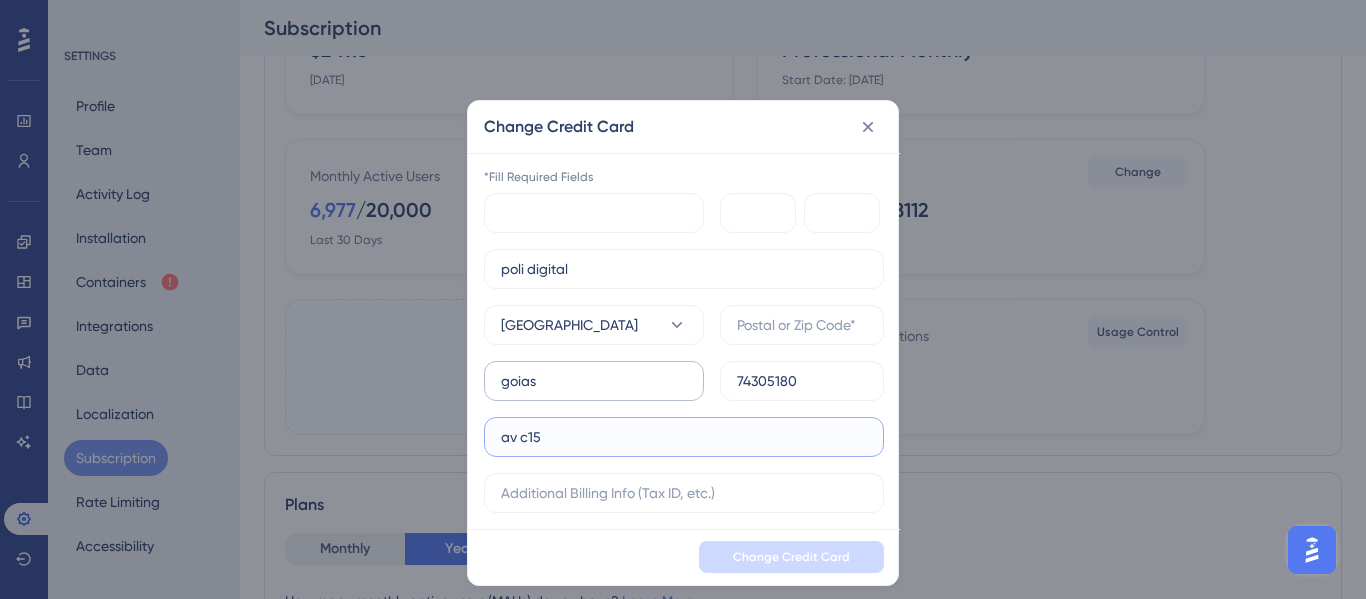 type on "av c15" 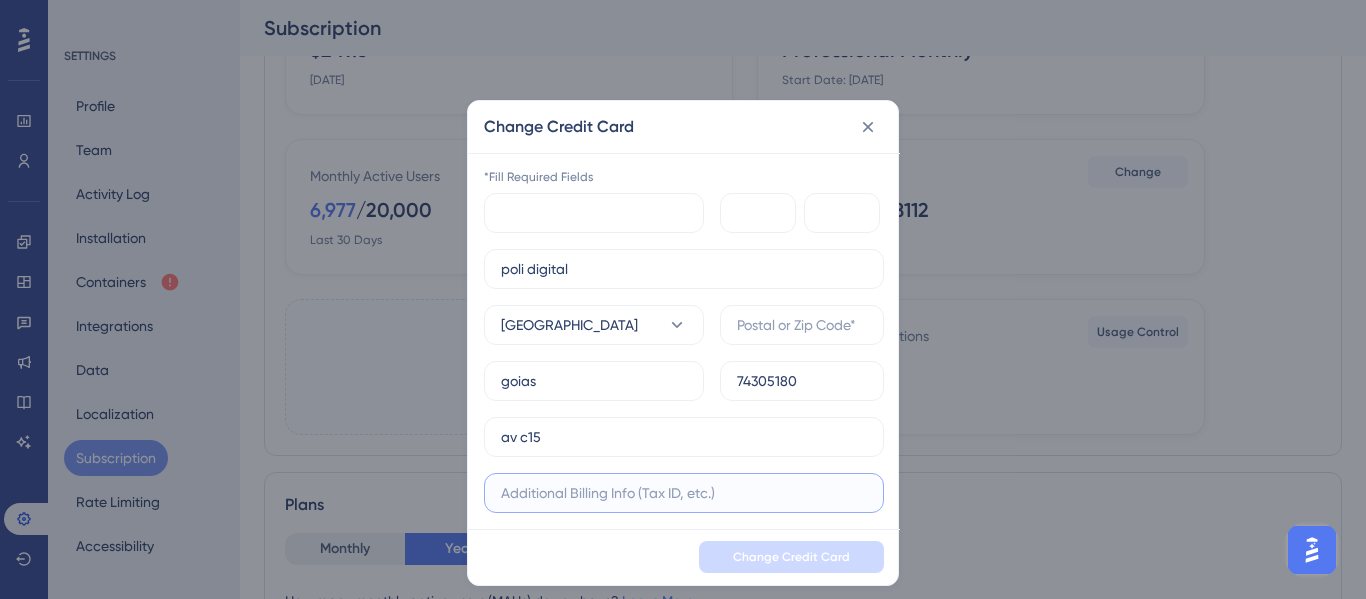click at bounding box center (684, 493) 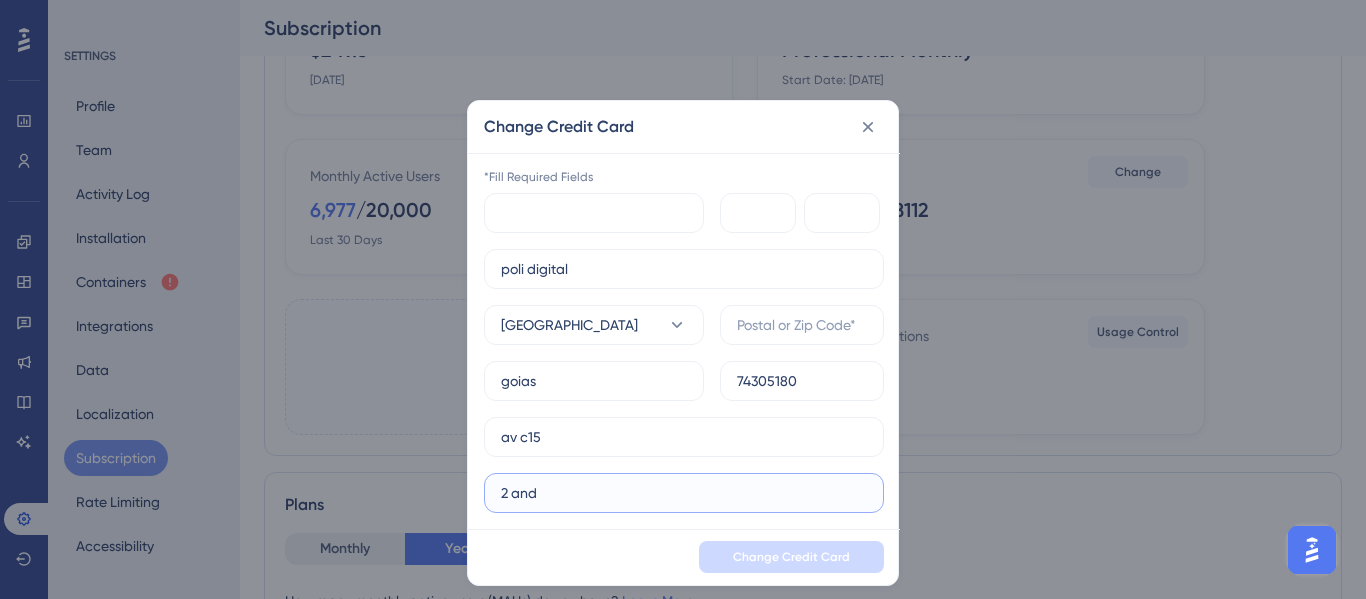 type on "2 and" 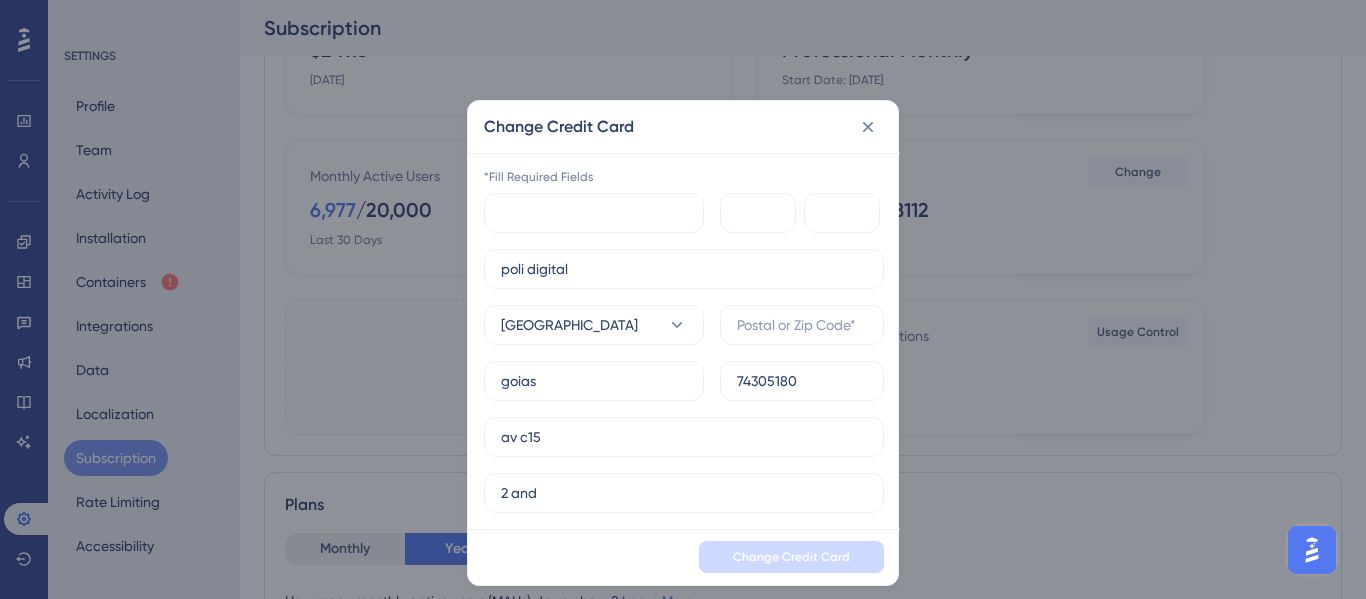 click on "*Fill Required Fields  poli digital [GEOGRAPHIC_DATA] goias 74305180 av c15 2 and" at bounding box center [684, 341] 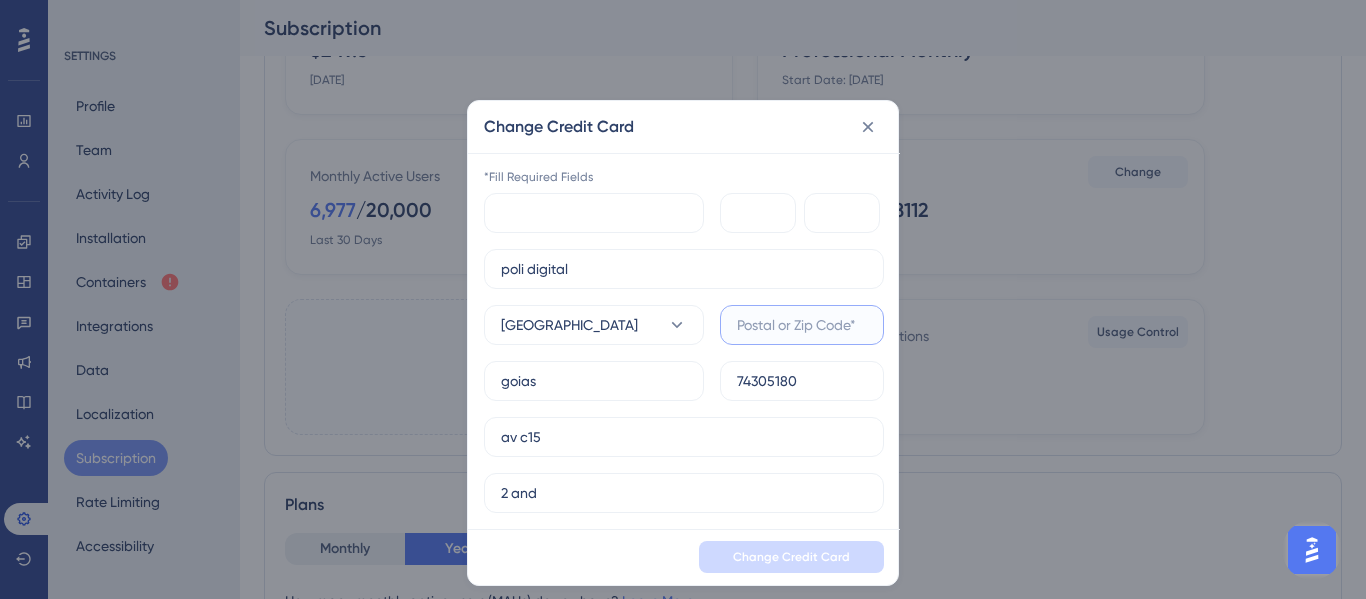 click at bounding box center (802, 325) 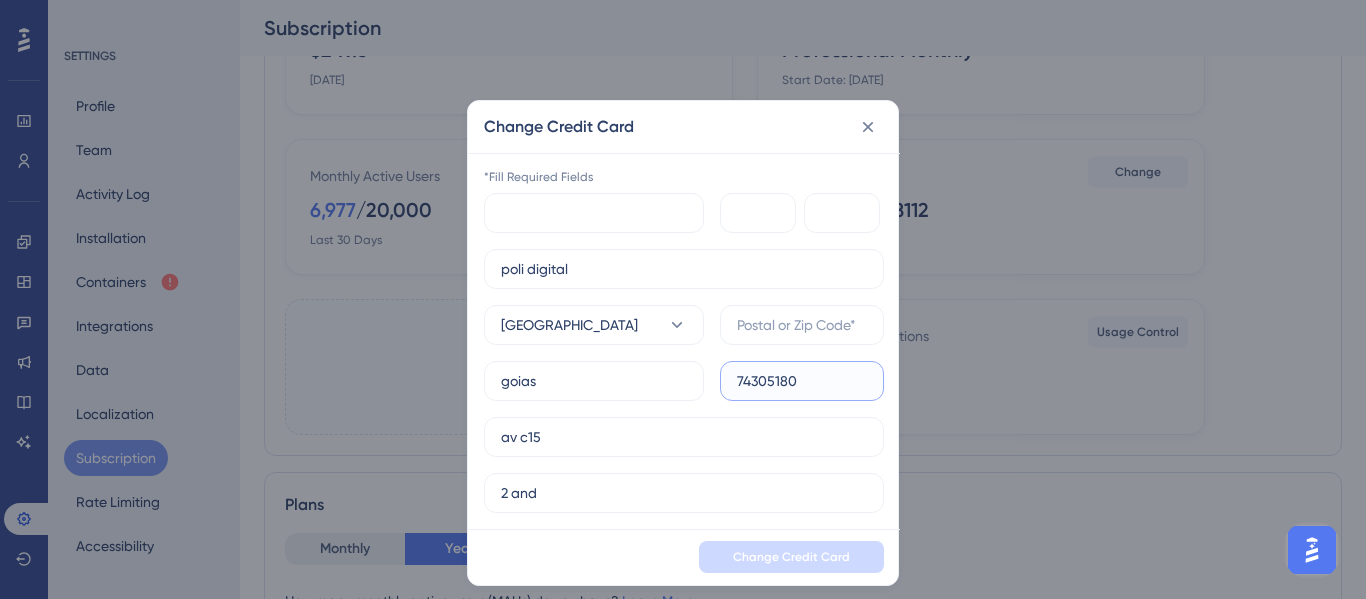 click on "74305180" at bounding box center [802, 381] 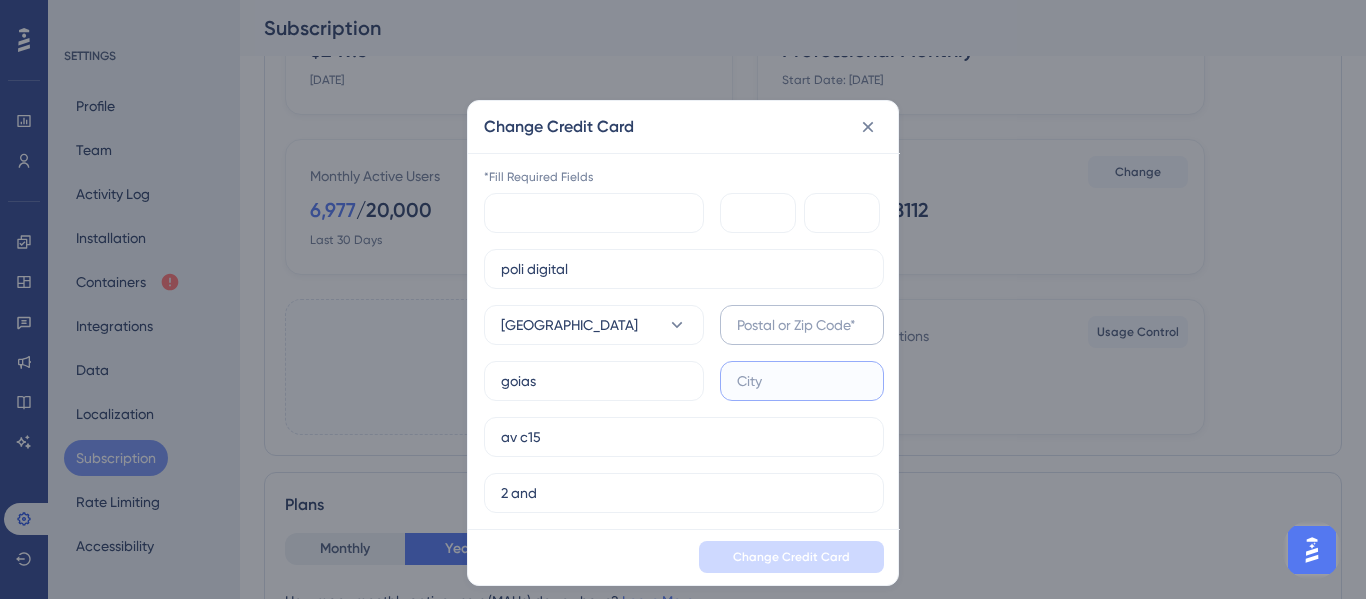 type 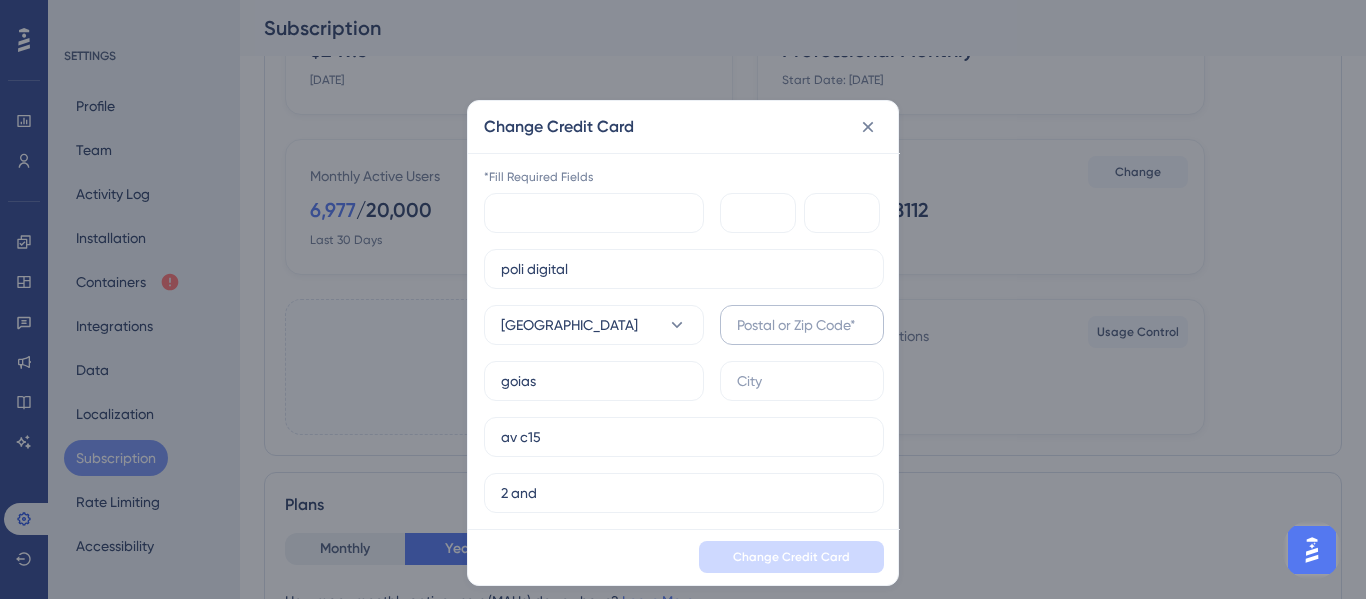 click at bounding box center (802, 325) 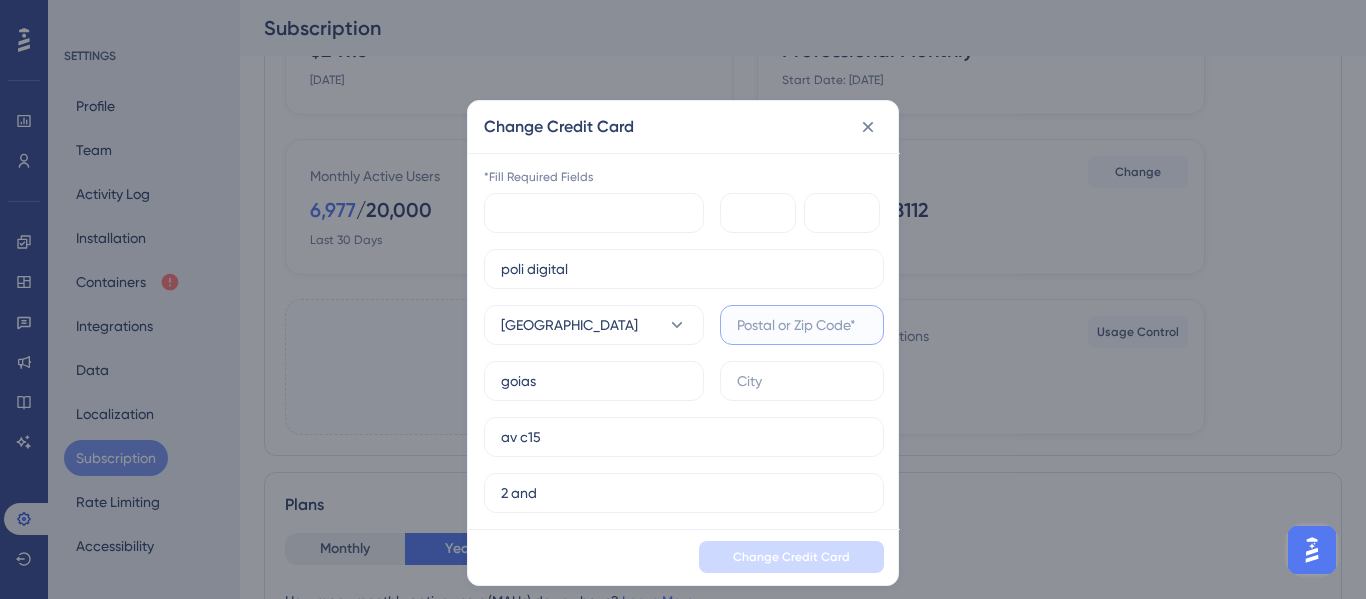 click at bounding box center [802, 325] 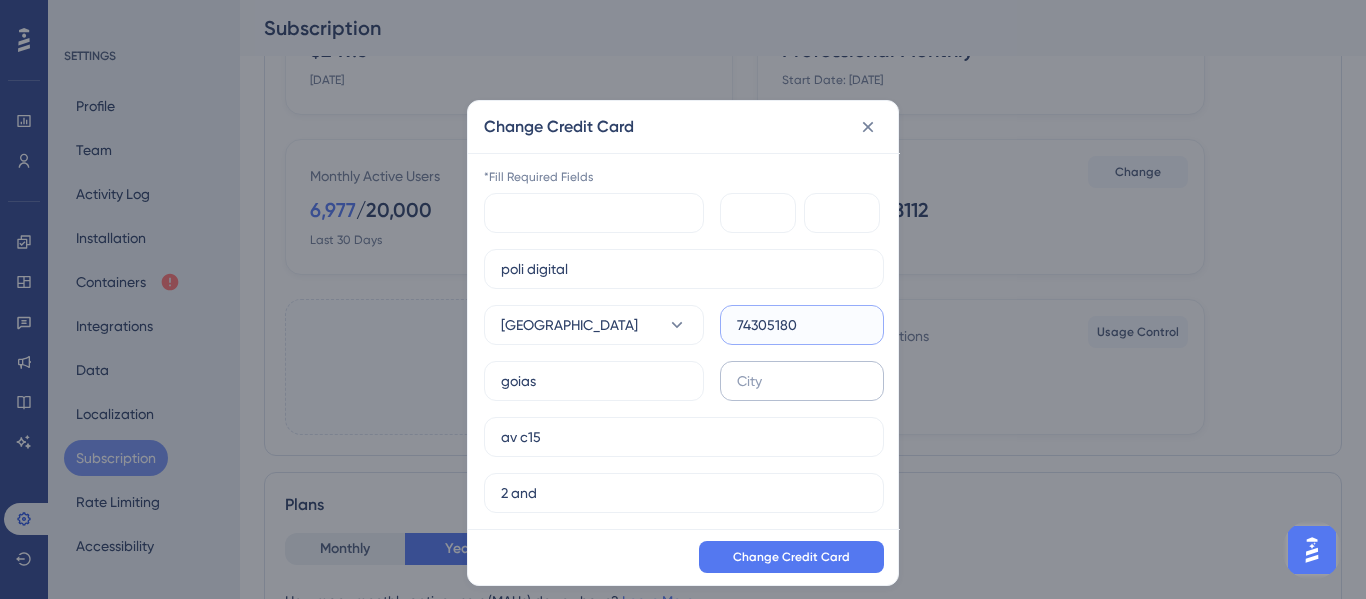 type on "74305180" 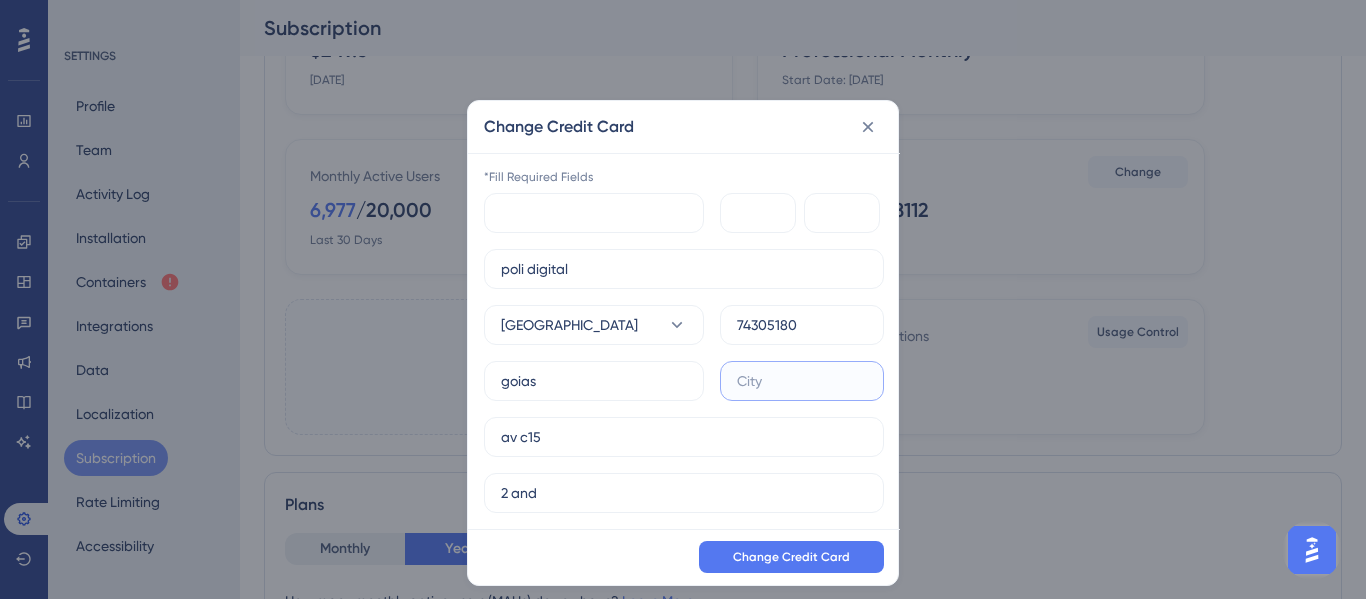 click at bounding box center [802, 381] 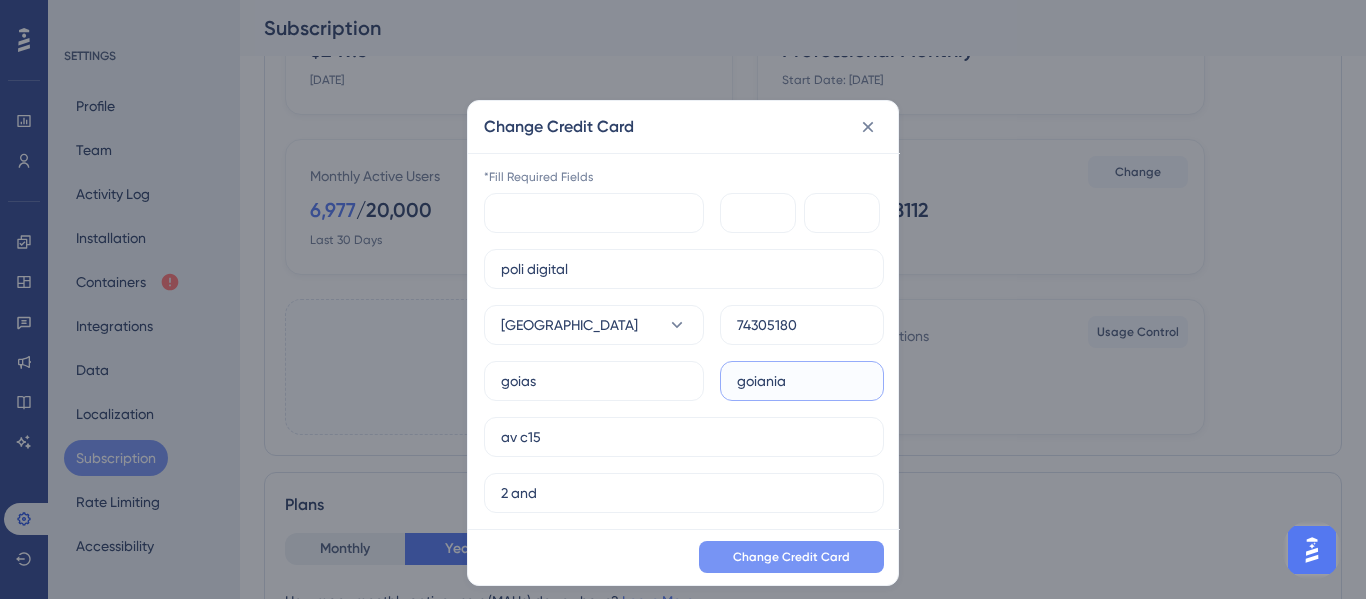 type on "goiania" 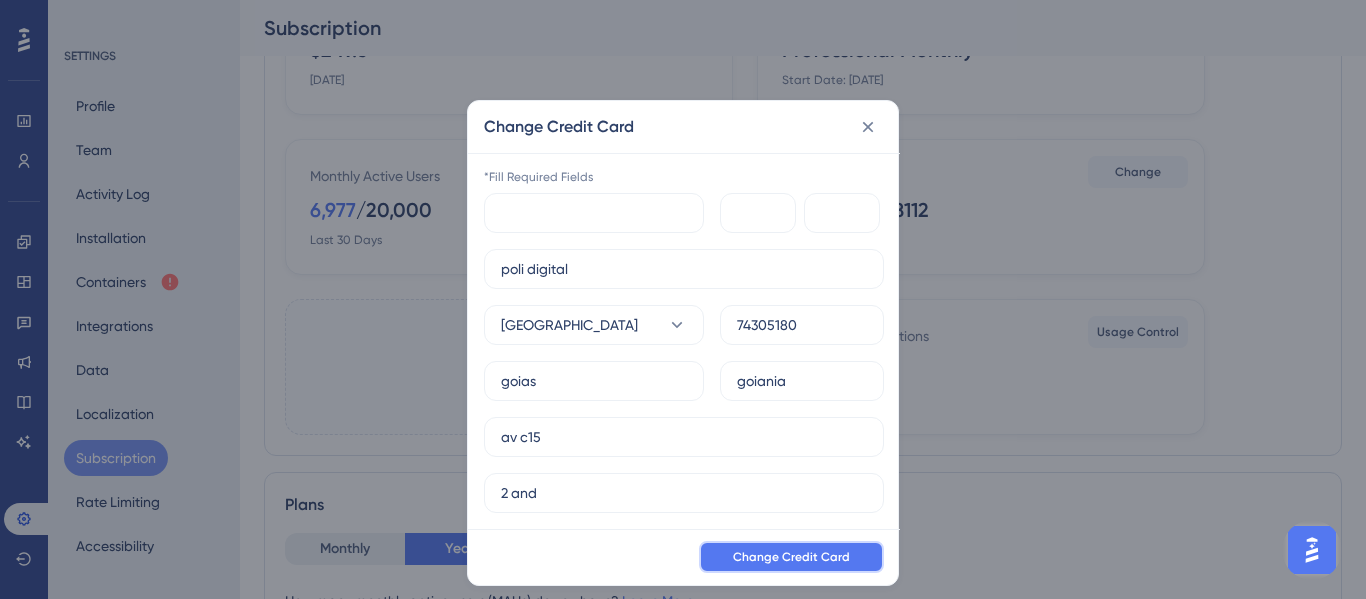 click on "Change Credit Card" at bounding box center (791, 557) 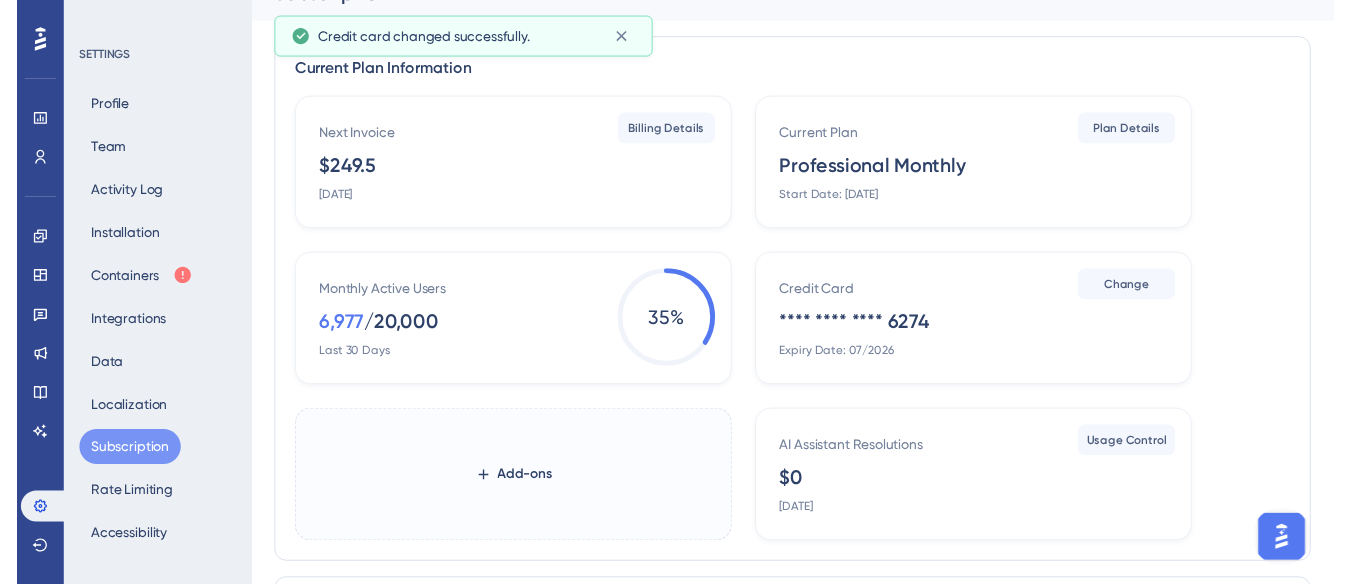 scroll, scrollTop: 0, scrollLeft: 0, axis: both 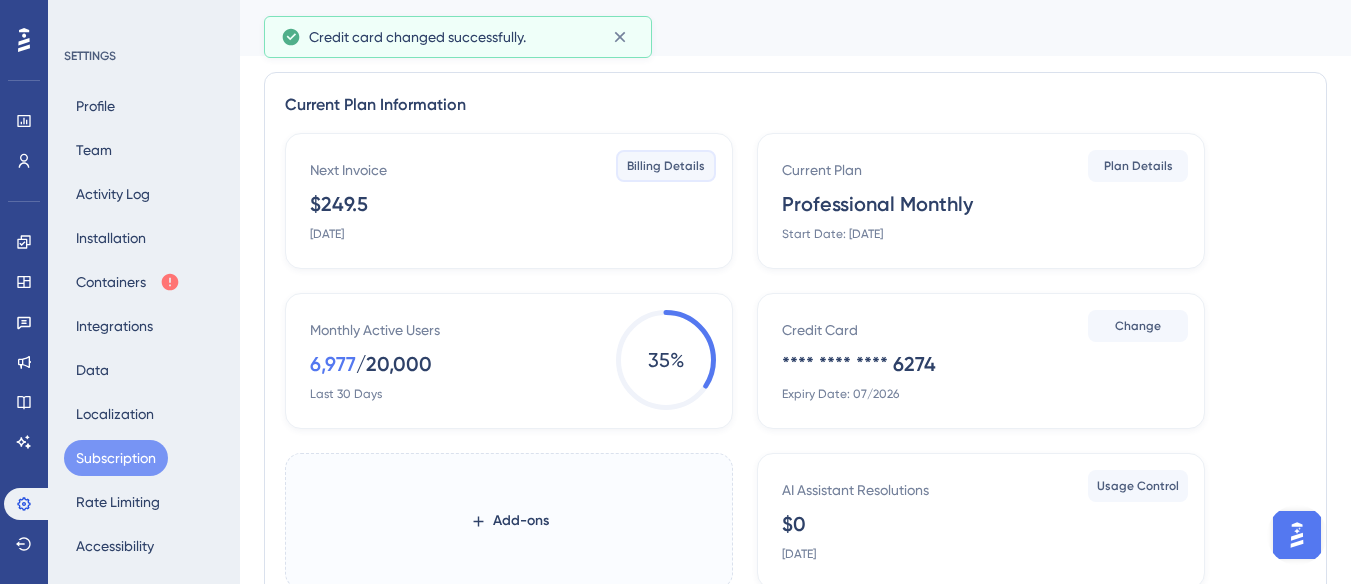 click on "Billing Details" at bounding box center (666, 166) 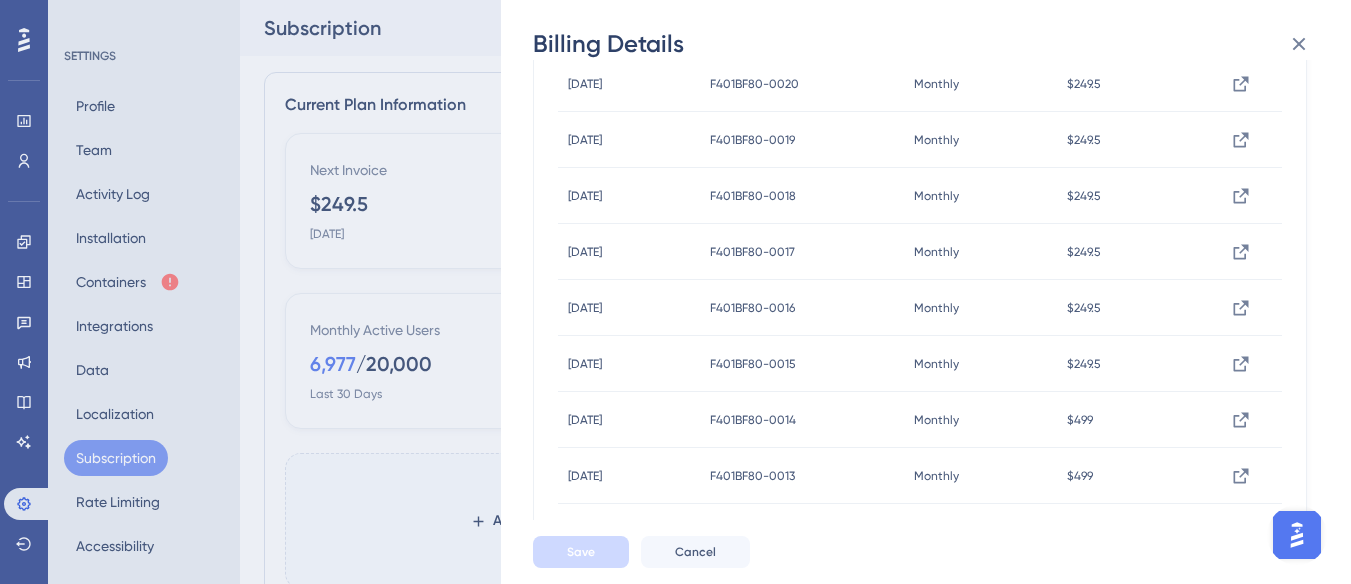 scroll, scrollTop: 357, scrollLeft: 0, axis: vertical 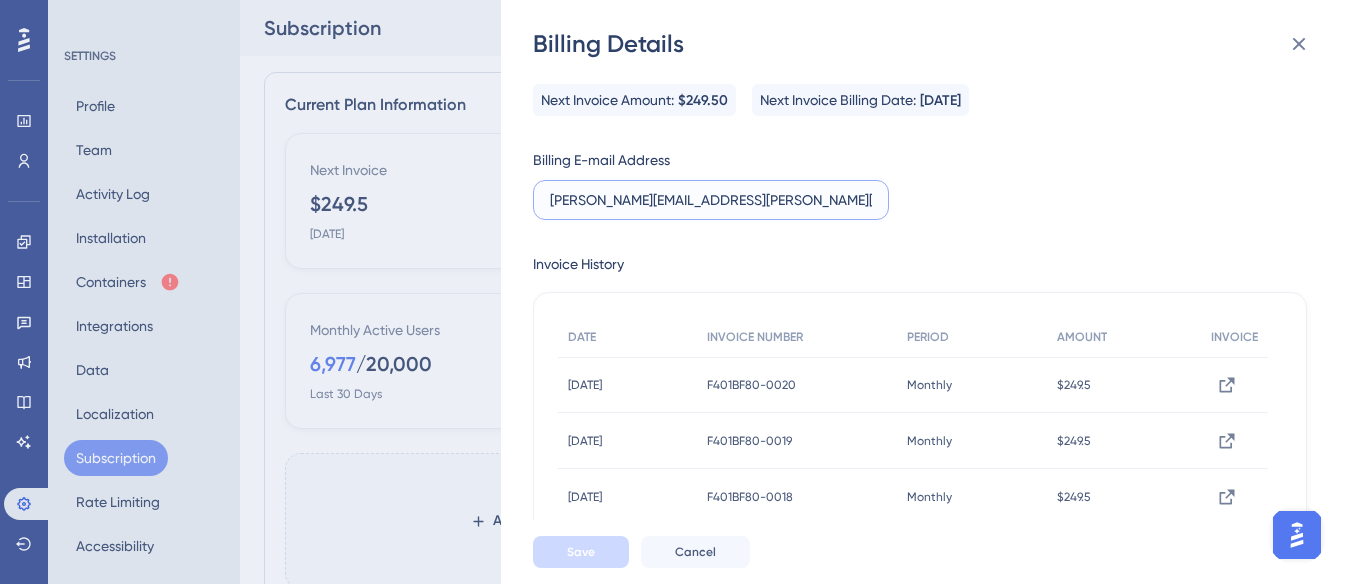 click on "[PERSON_NAME][EMAIL_ADDRESS][PERSON_NAME][DOMAIN_NAME]" at bounding box center (711, 200) 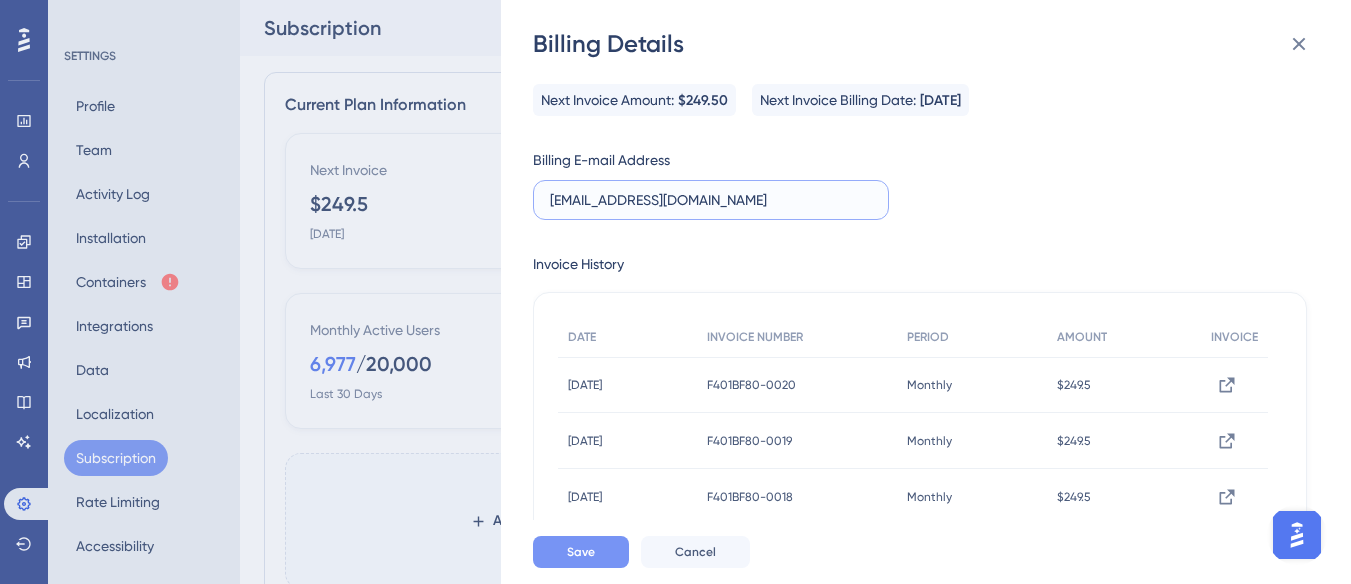 type on "[EMAIL_ADDRESS][DOMAIN_NAME]" 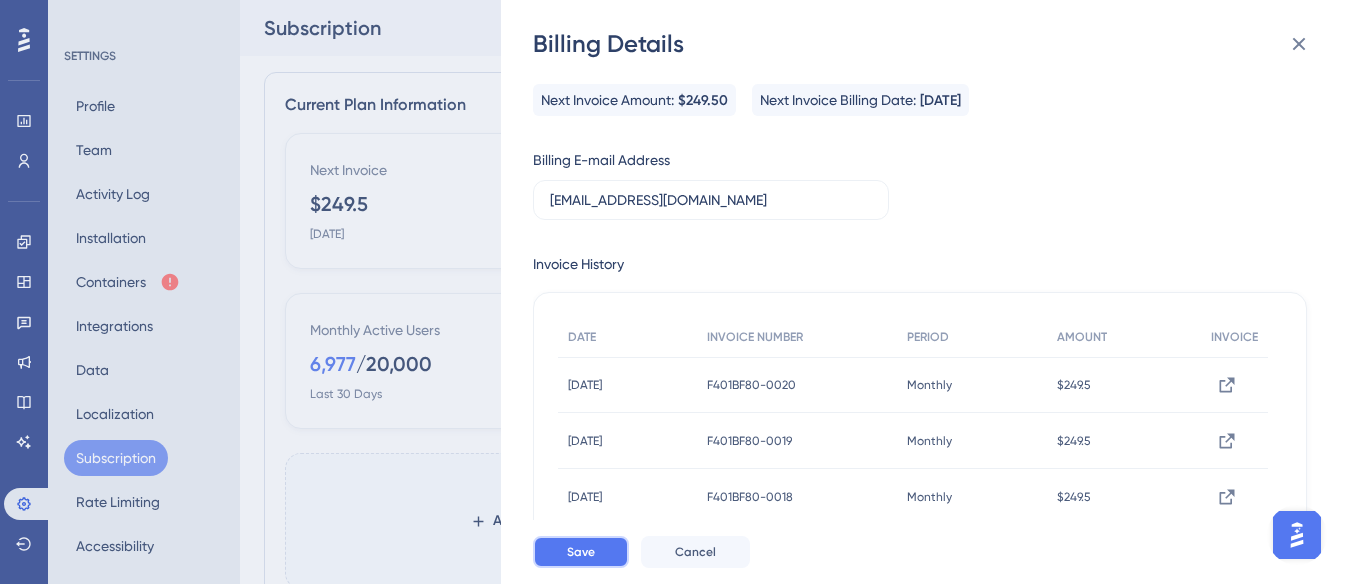 click on "Save" at bounding box center (581, 552) 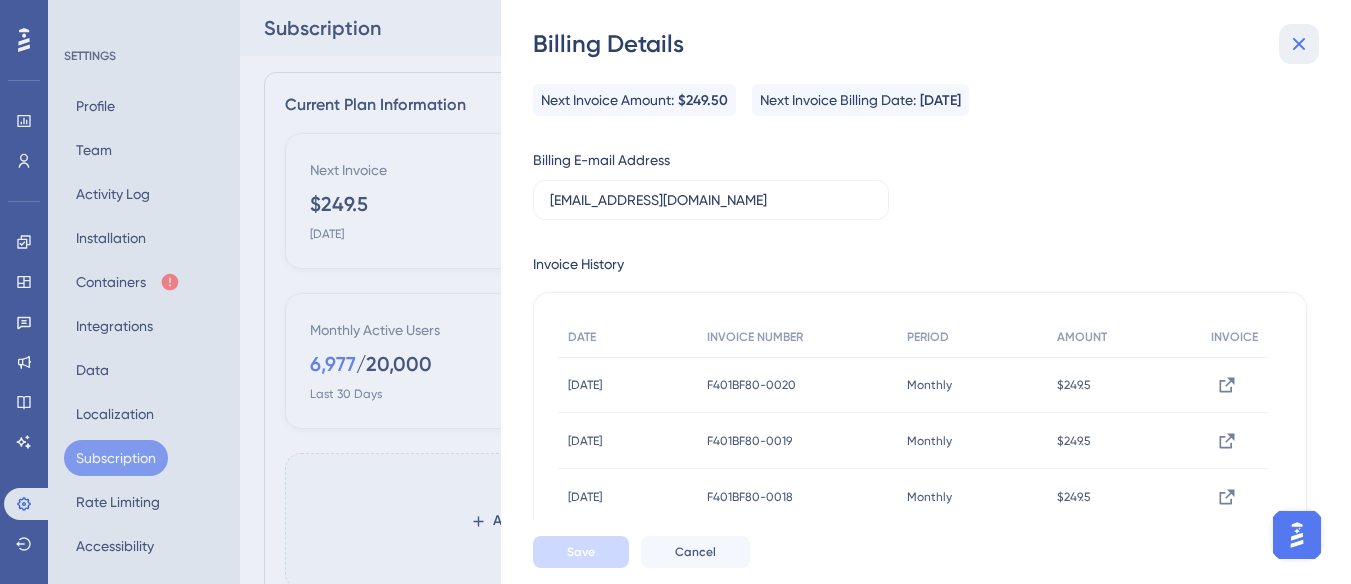 click at bounding box center [1299, 44] 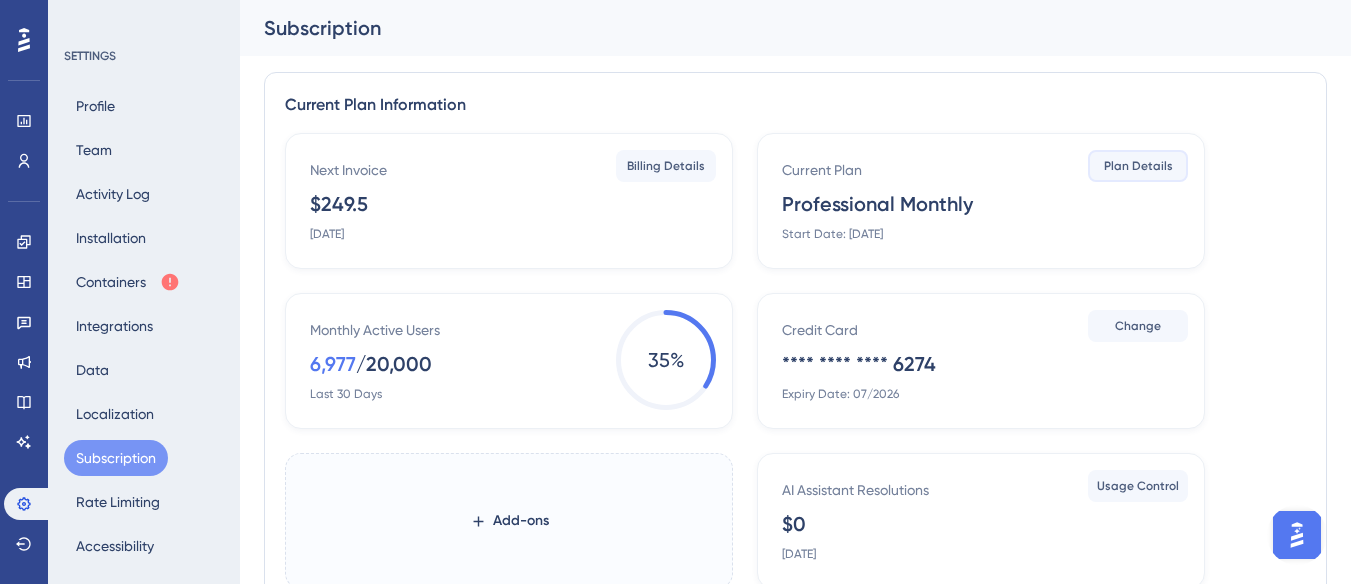 click on "Plan Details" at bounding box center [1138, 166] 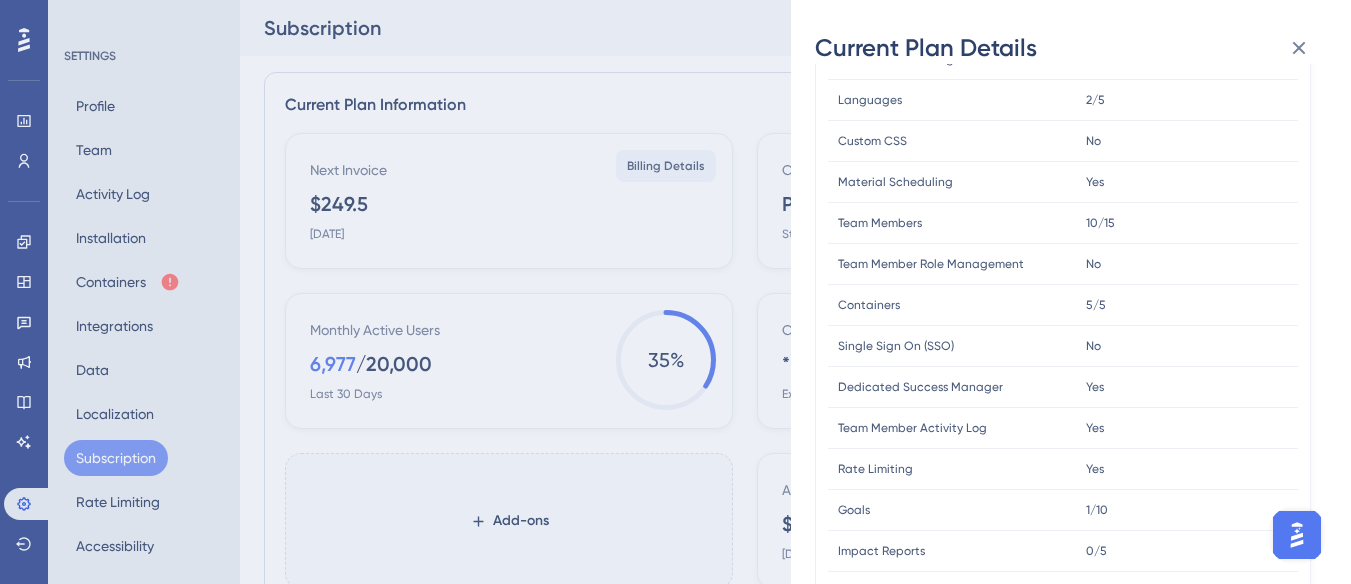 scroll, scrollTop: 692, scrollLeft: 0, axis: vertical 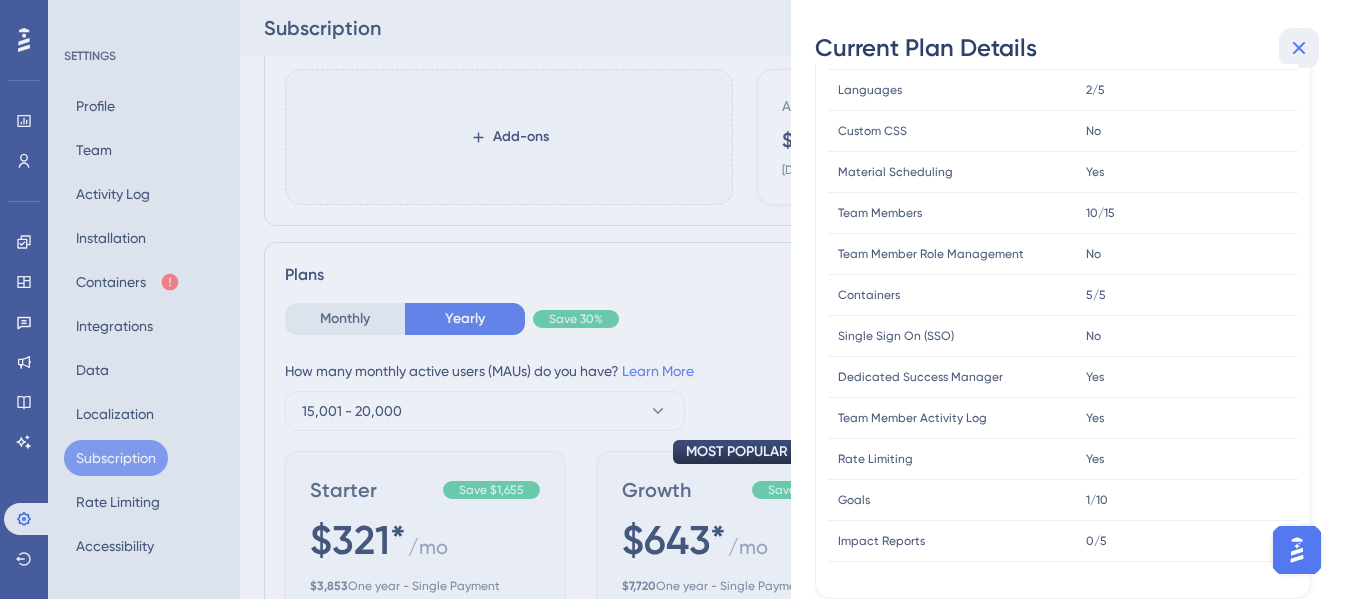click 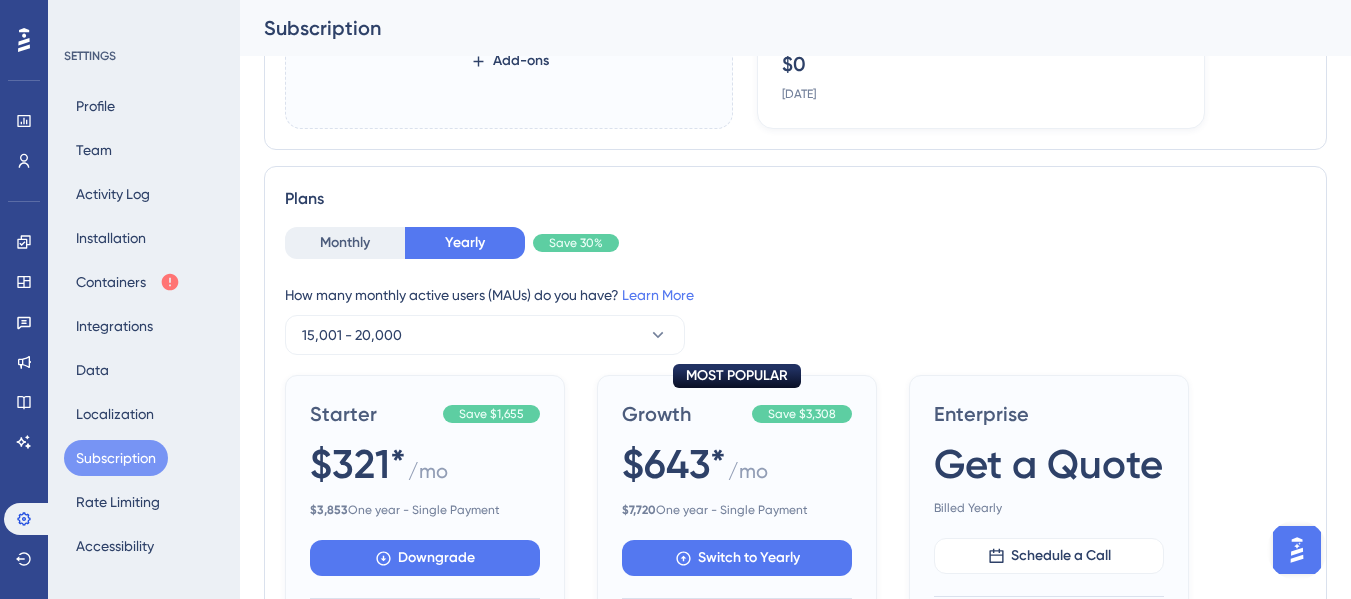 scroll, scrollTop: 500, scrollLeft: 0, axis: vertical 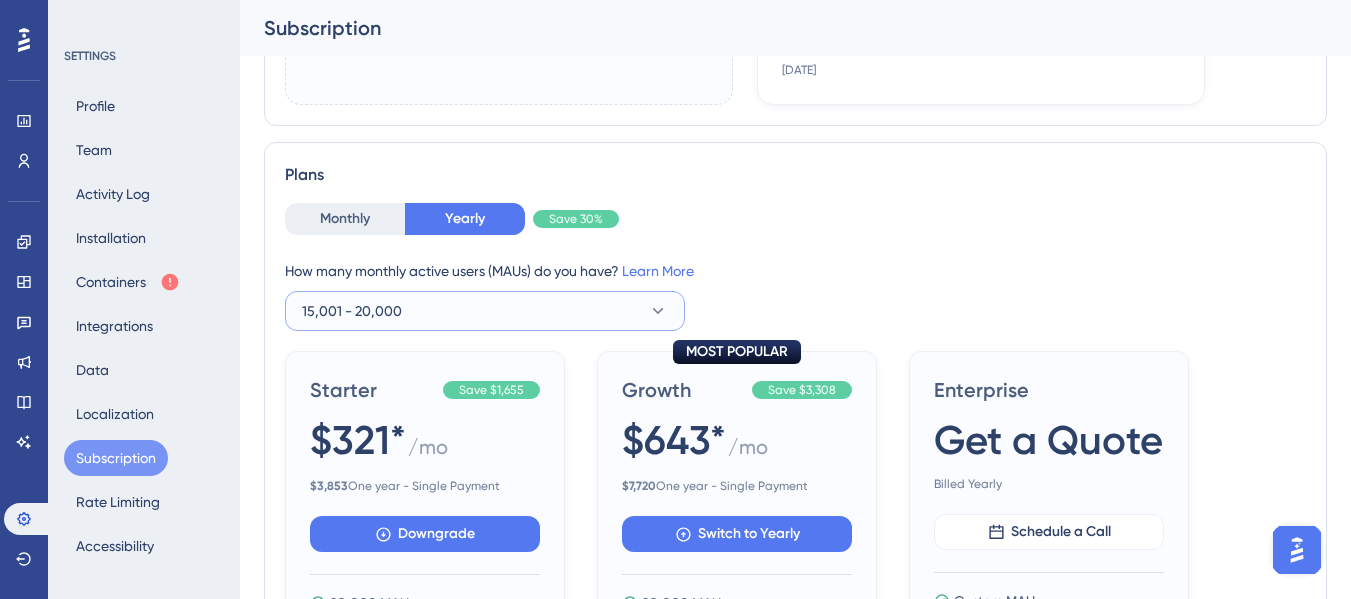 click on "15,001 - 20,000" at bounding box center (485, 311) 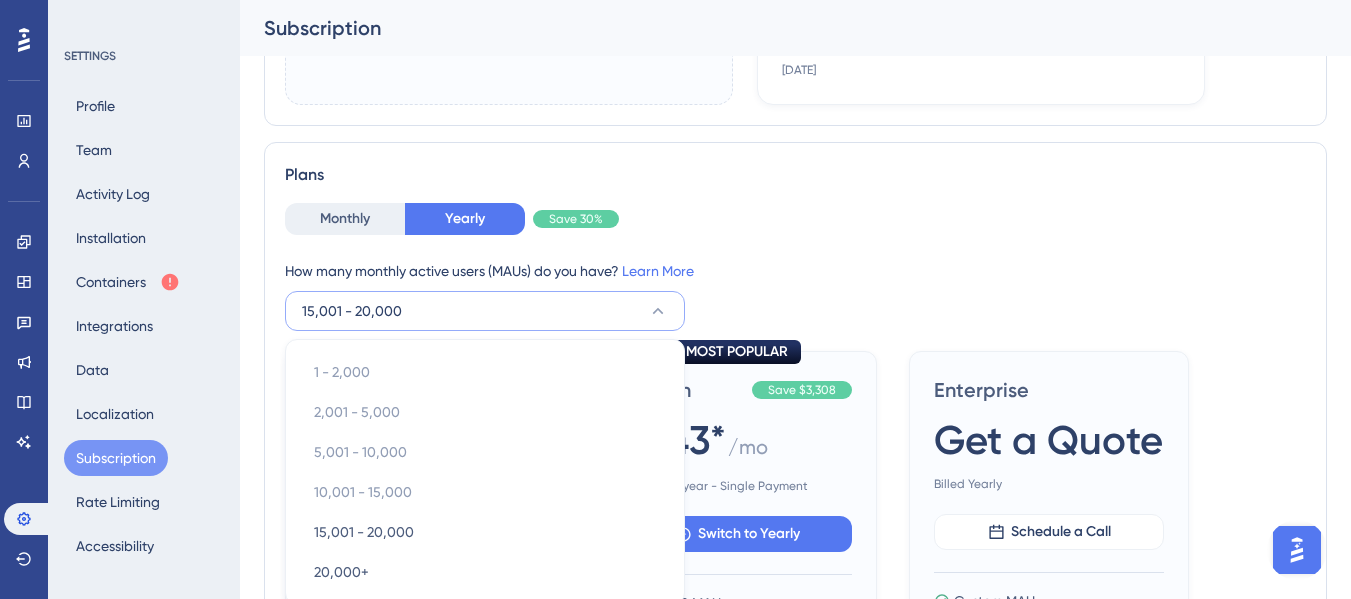 scroll, scrollTop: 673, scrollLeft: 0, axis: vertical 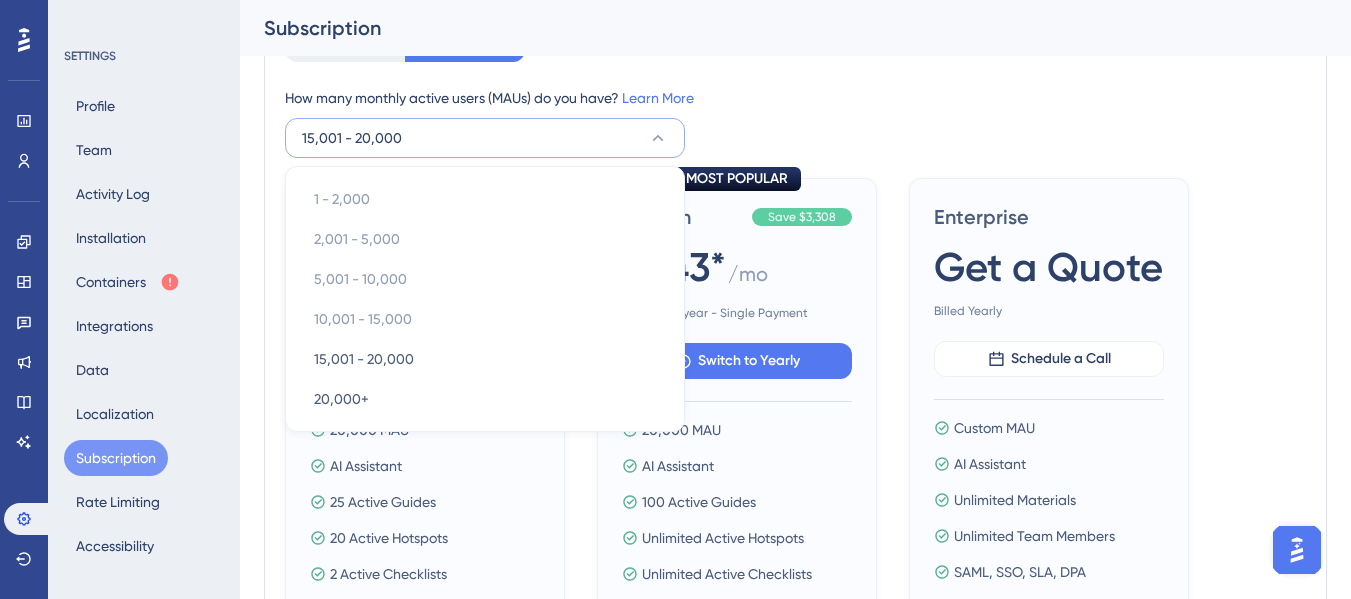 click on "How many monthly active users (MAUs) do you have?   Learn More" at bounding box center (795, 98) 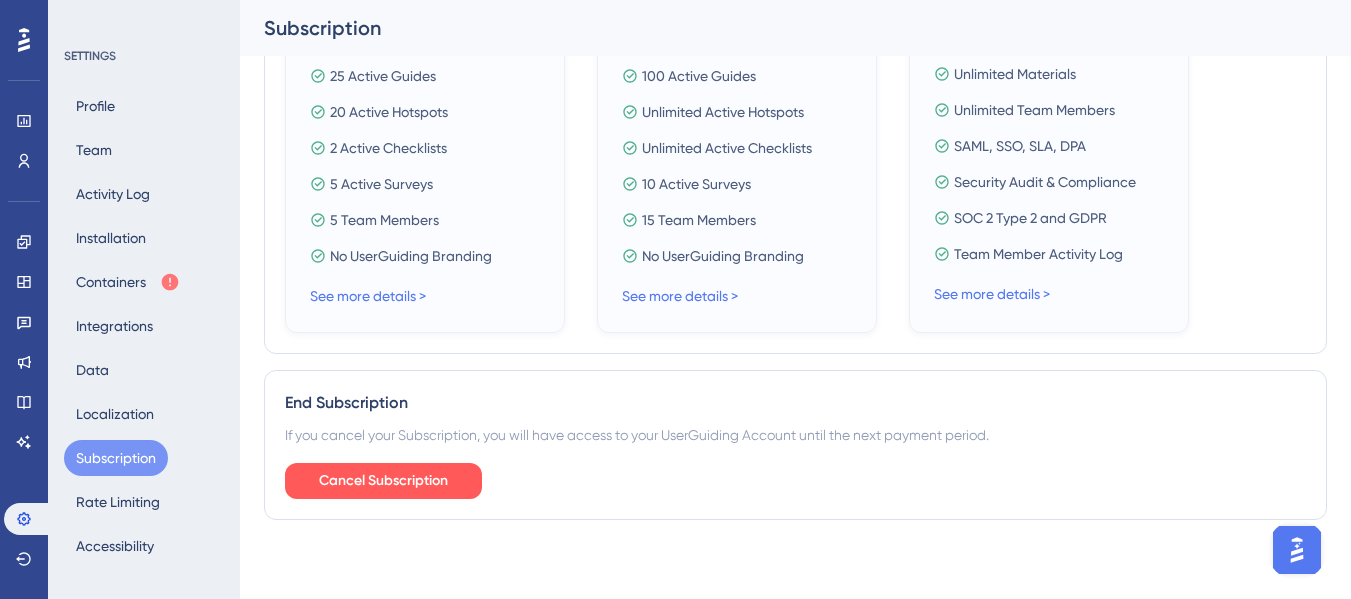 scroll, scrollTop: 1100, scrollLeft: 0, axis: vertical 